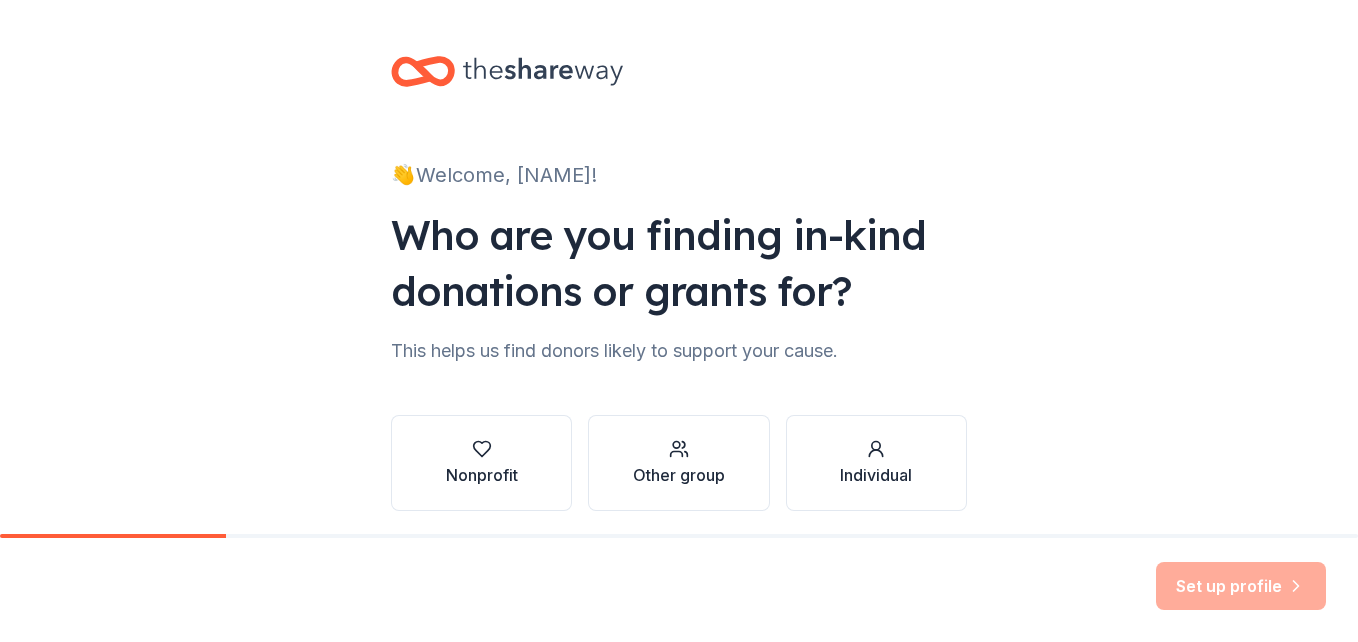 scroll, scrollTop: 0, scrollLeft: 0, axis: both 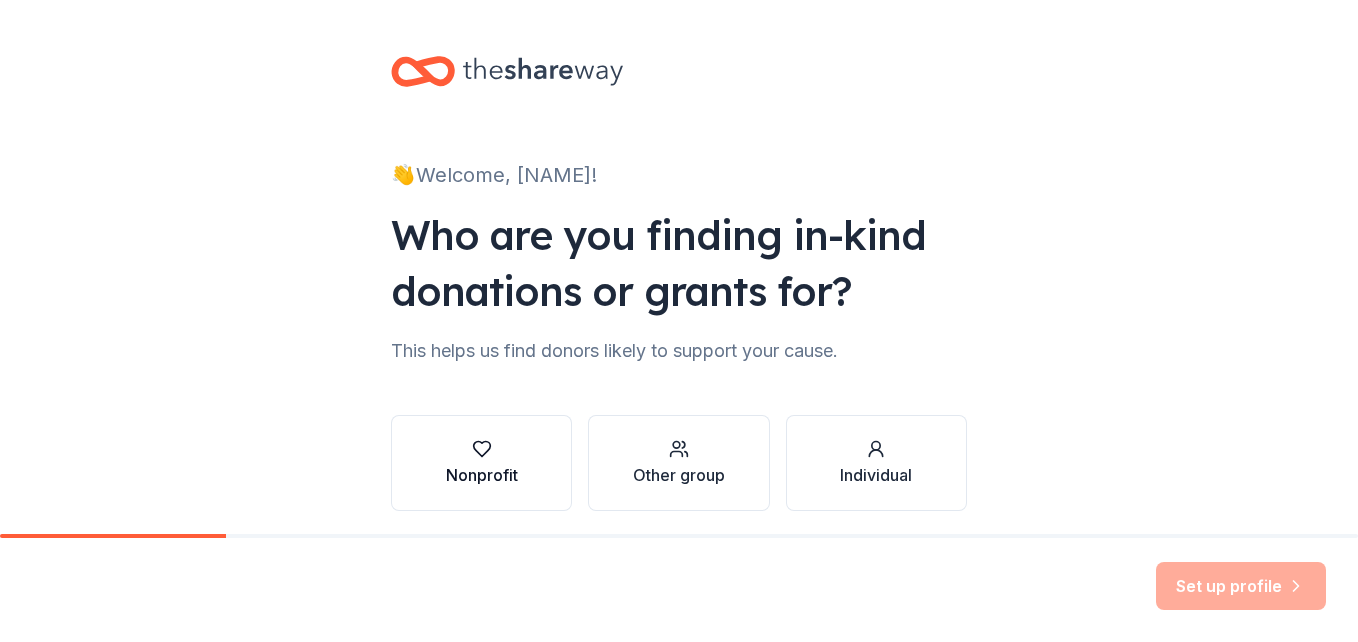 click 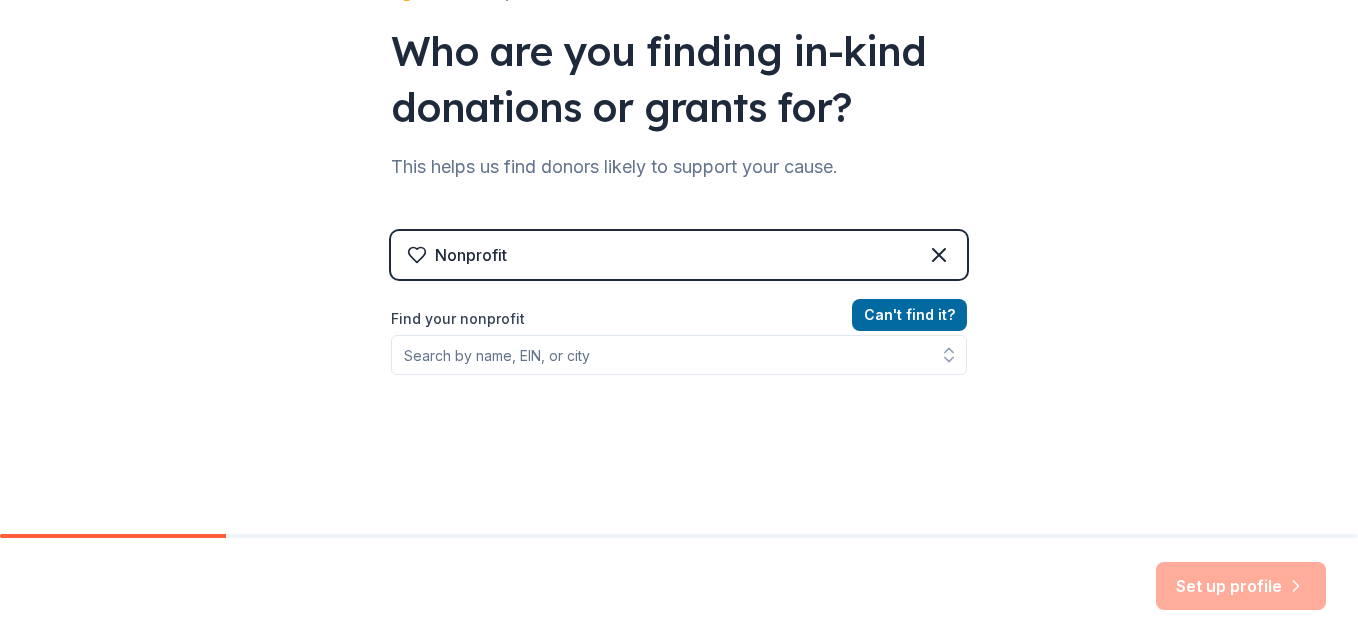scroll, scrollTop: 215, scrollLeft: 0, axis: vertical 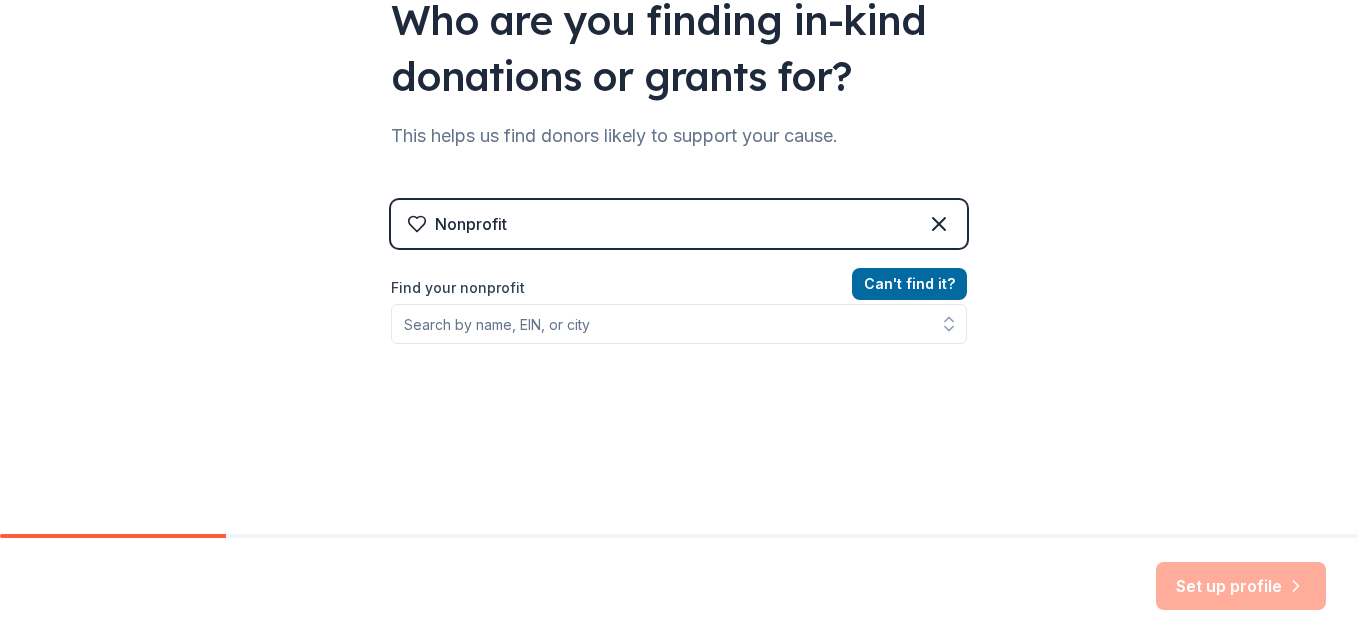 click 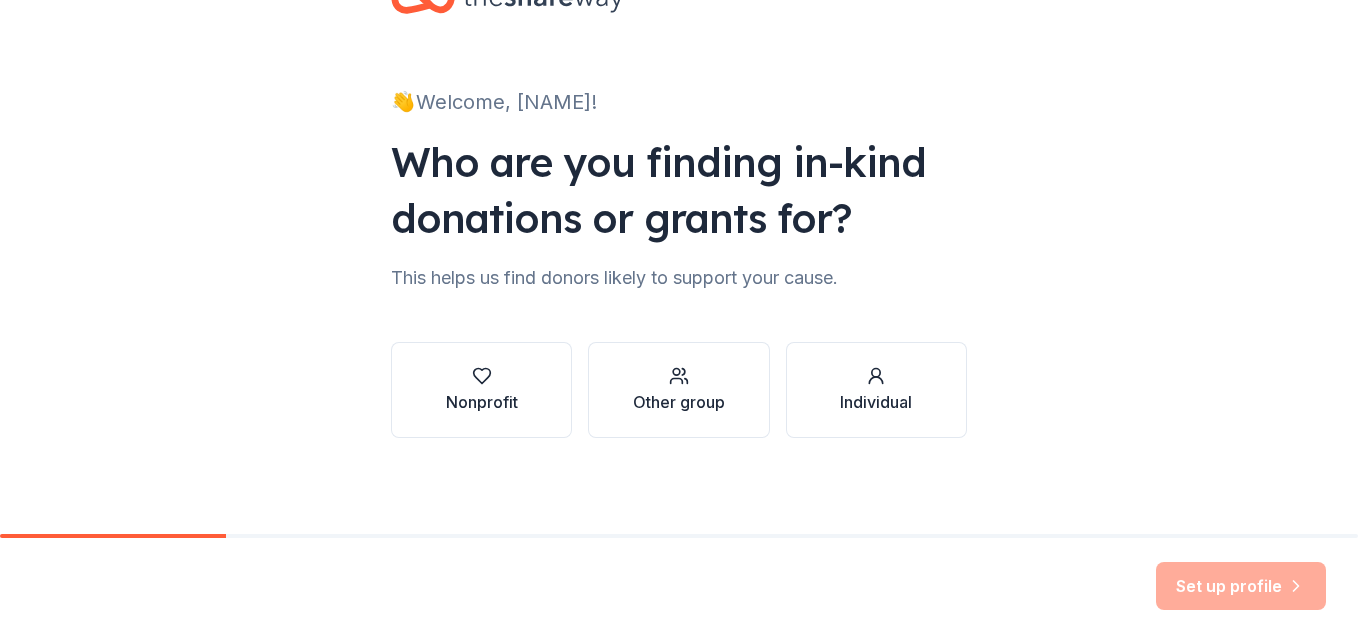 scroll, scrollTop: 73, scrollLeft: 0, axis: vertical 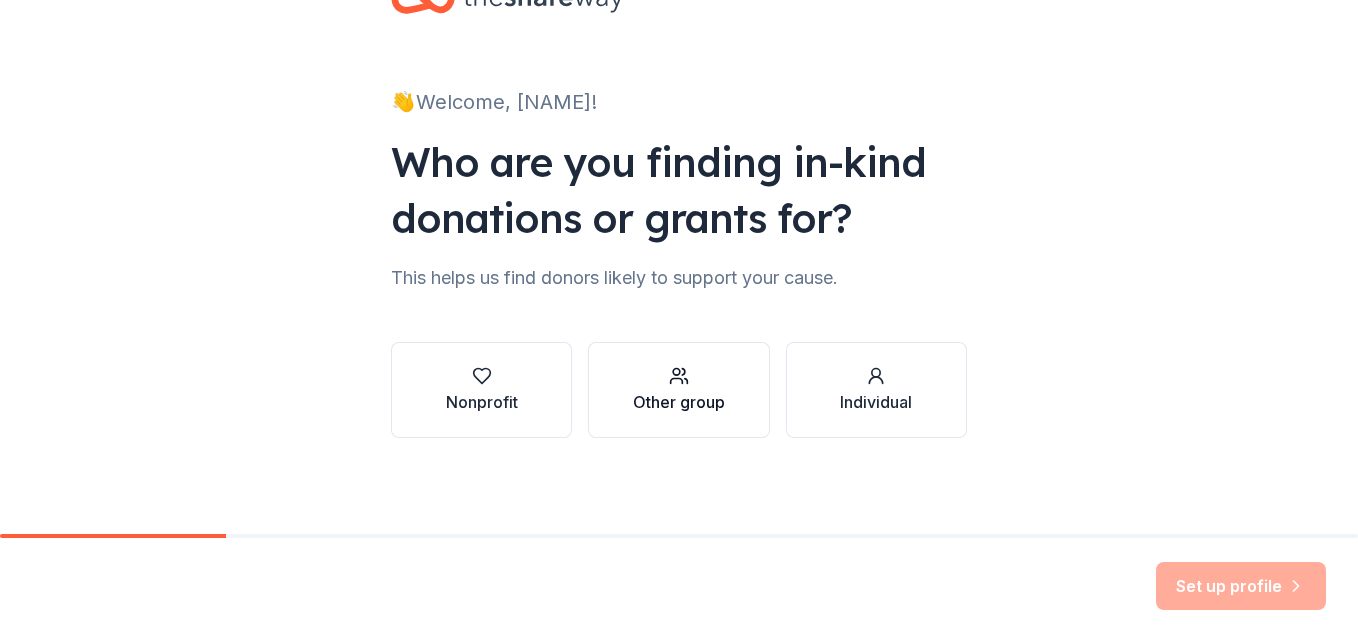 click at bounding box center (679, 376) 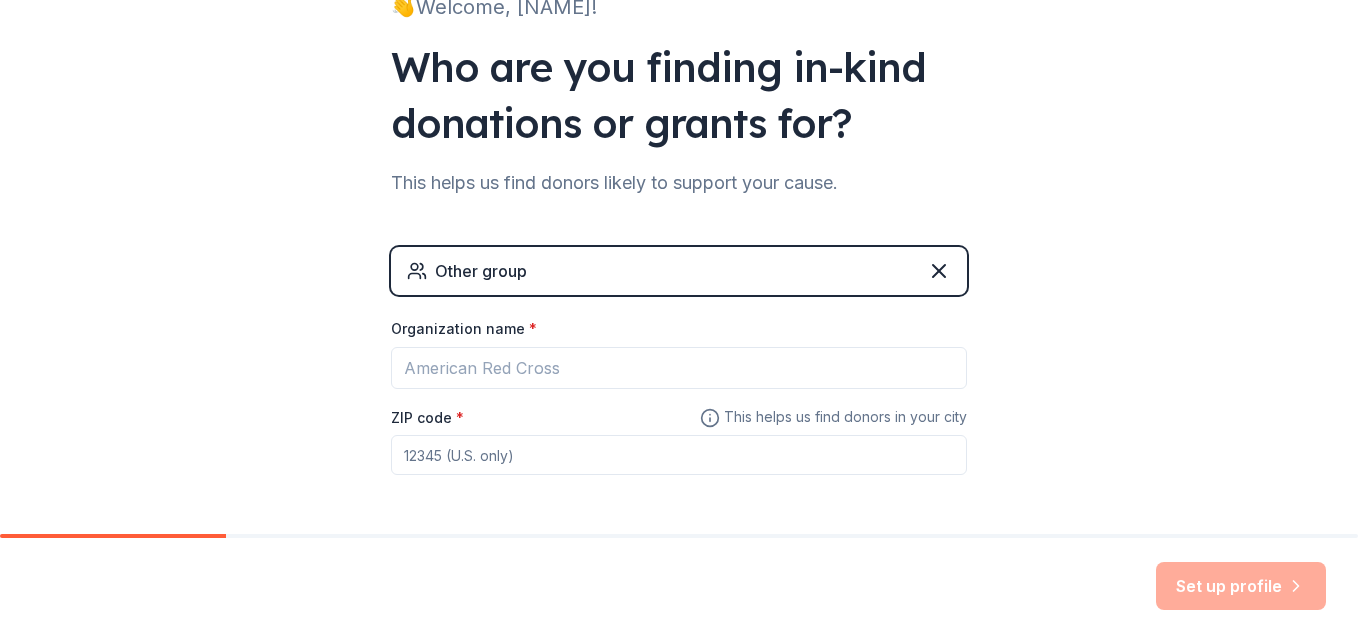 scroll, scrollTop: 187, scrollLeft: 0, axis: vertical 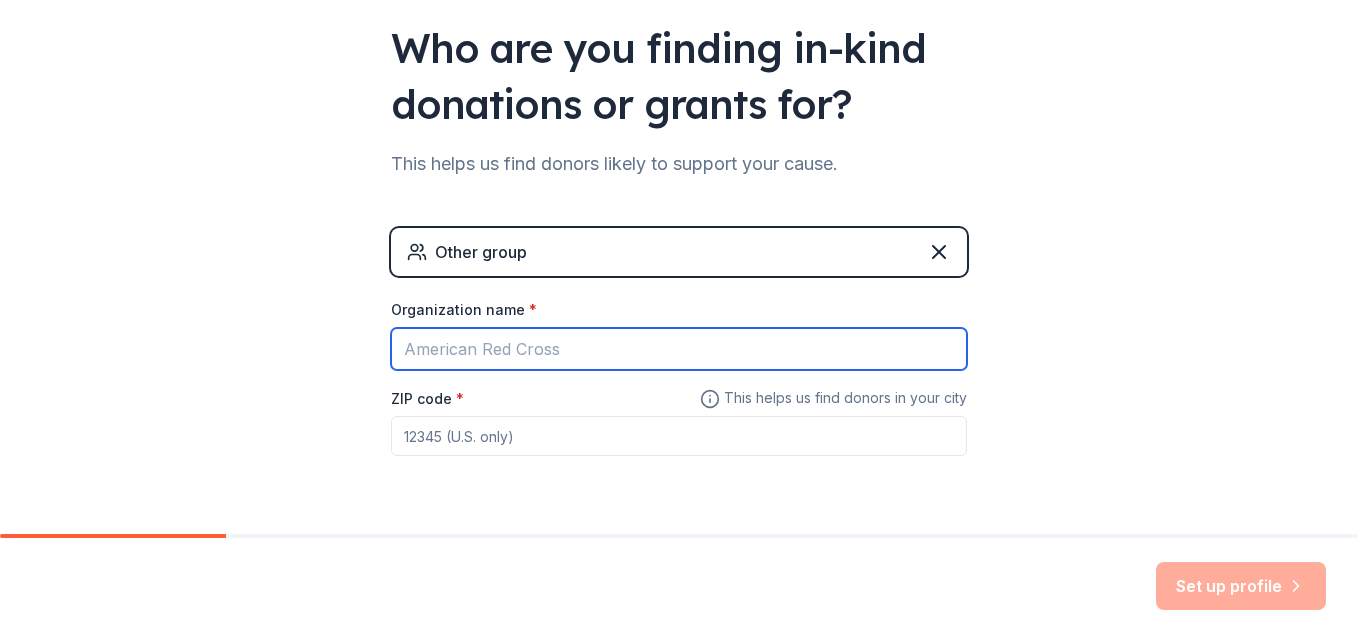 click on "Organization name *" at bounding box center (679, 349) 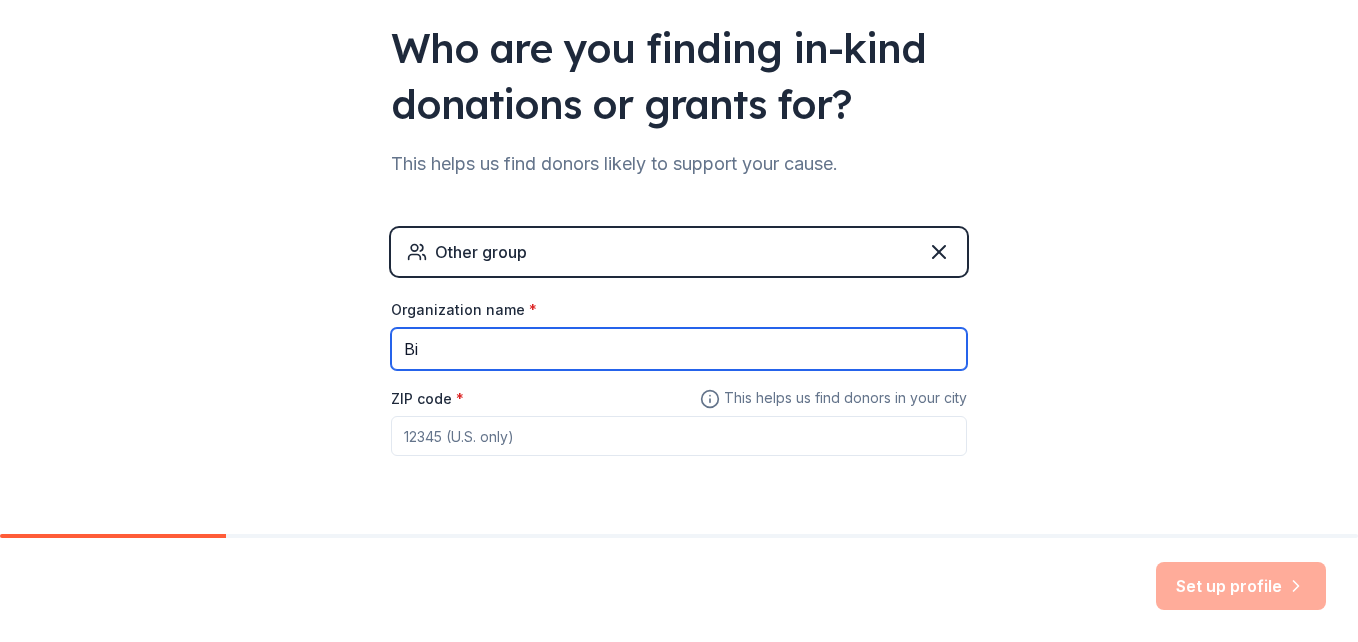 type on "B" 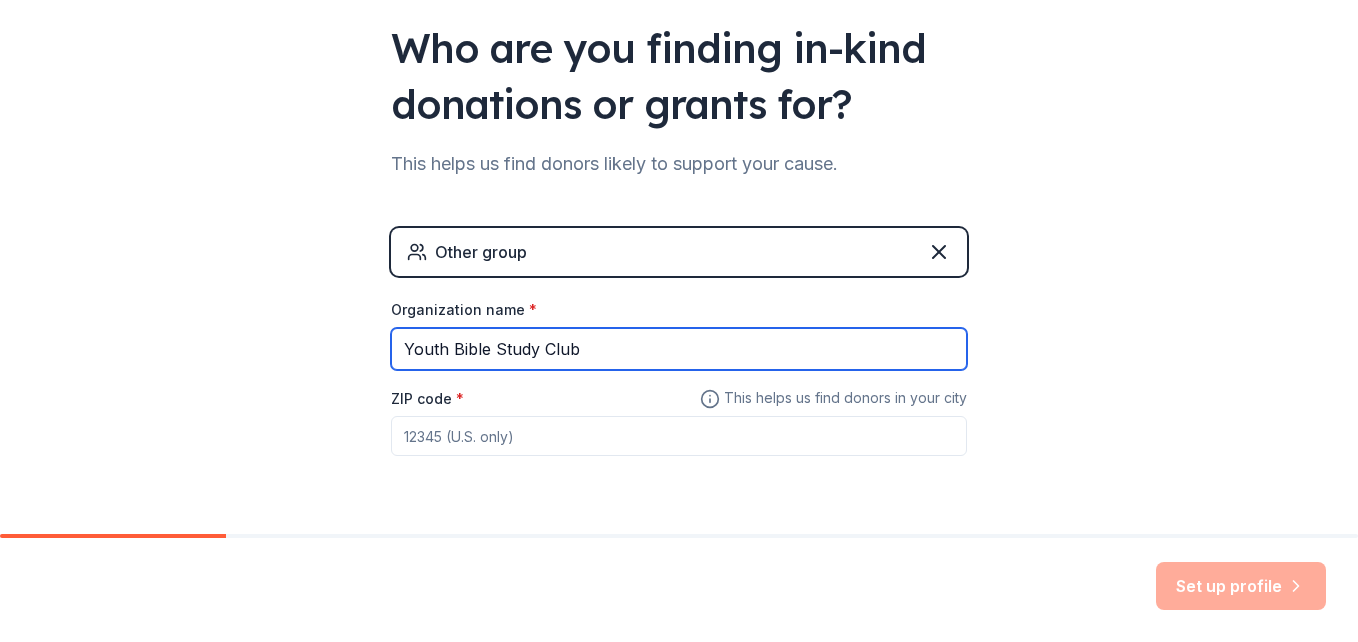 type on "Youth Bible Study Club" 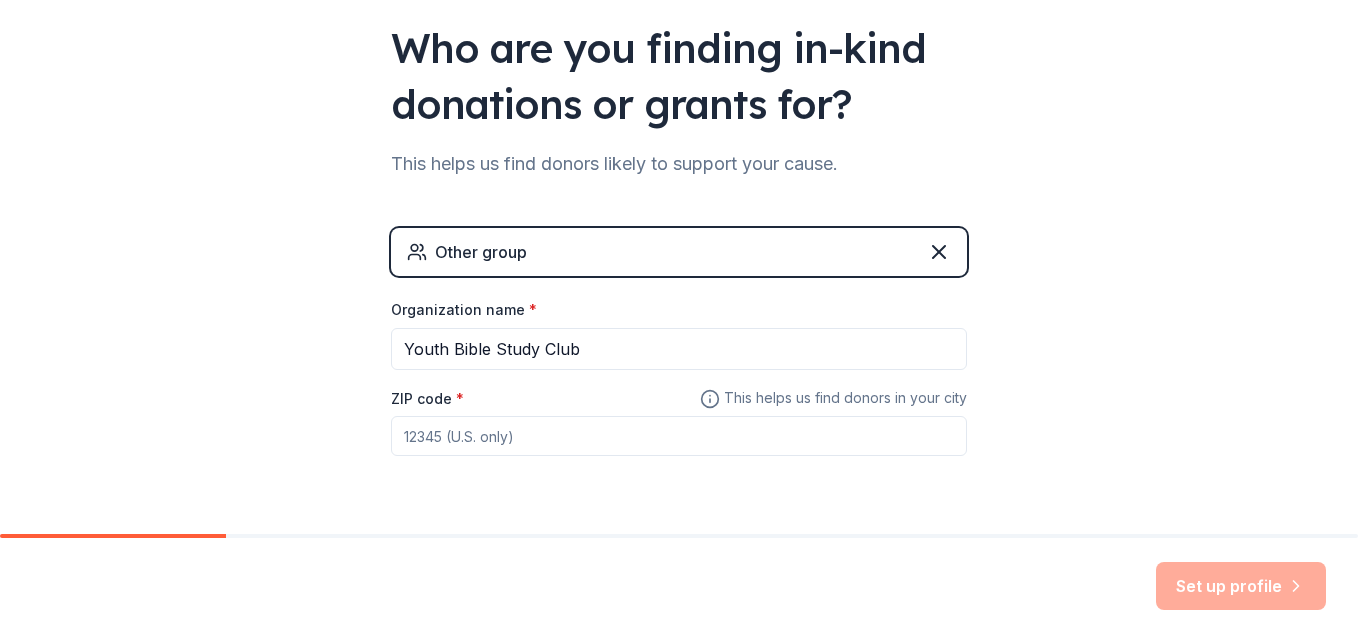 click on "ZIP code *" at bounding box center [679, 436] 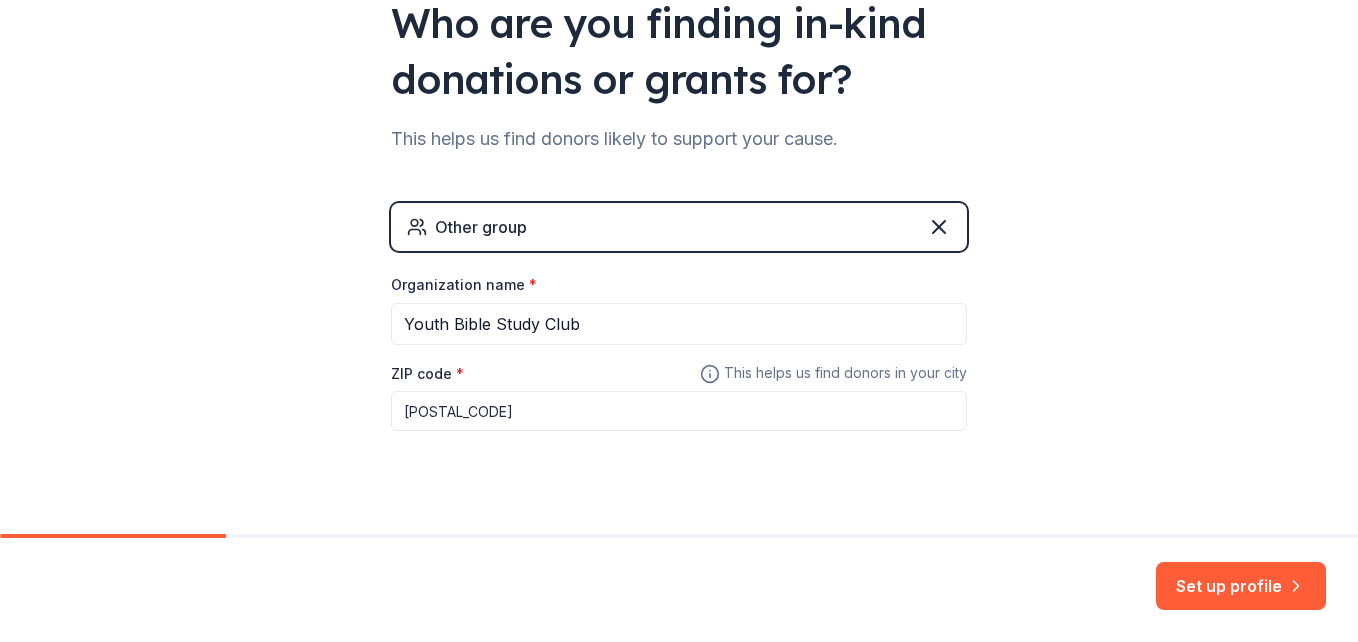 scroll, scrollTop: 245, scrollLeft: 0, axis: vertical 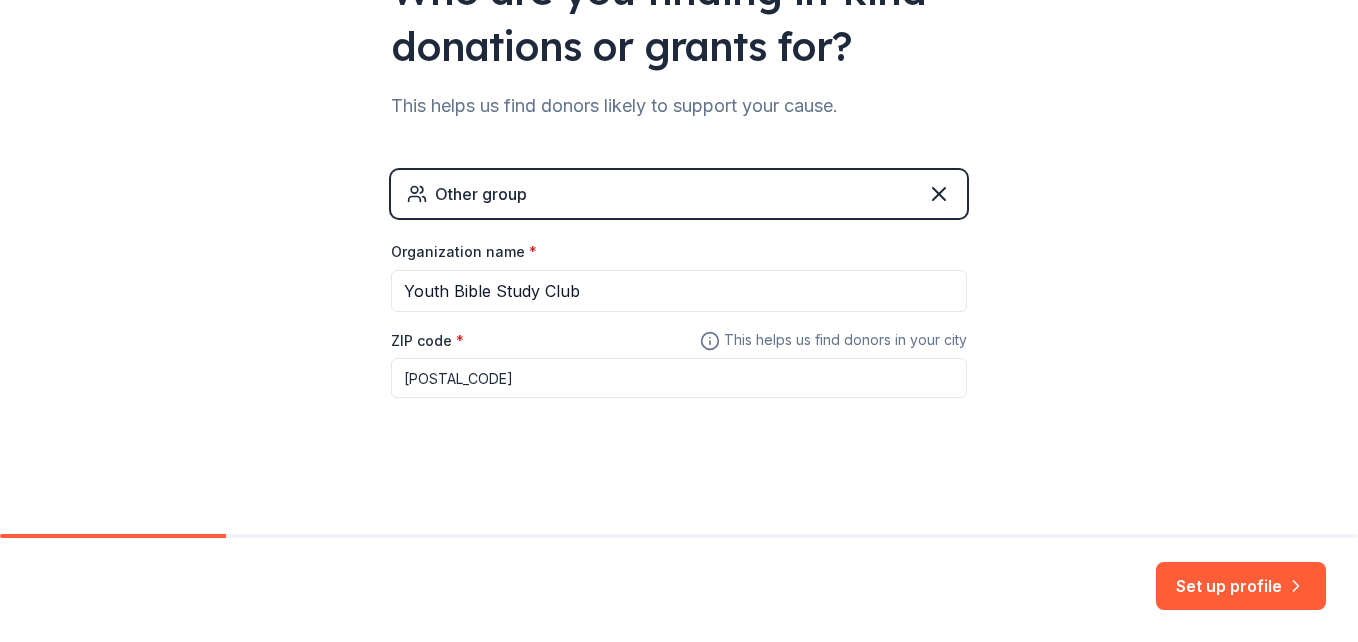 click on "Set up profile" at bounding box center [679, 590] 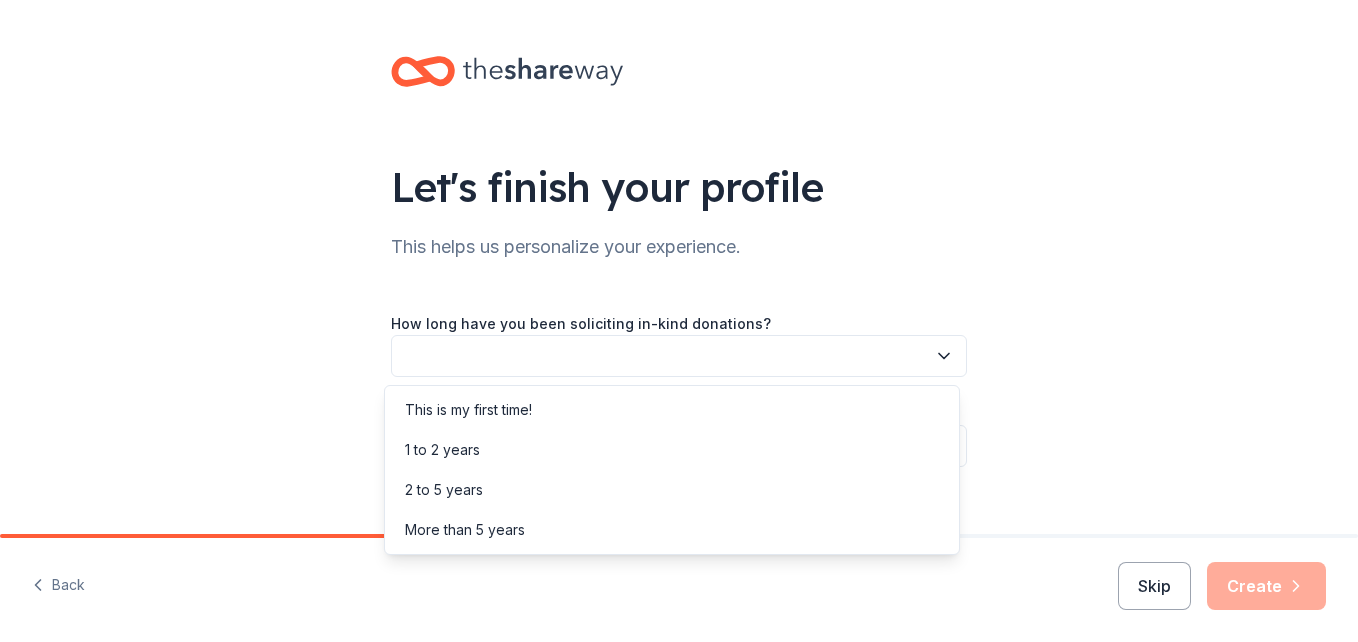 click at bounding box center [679, 356] 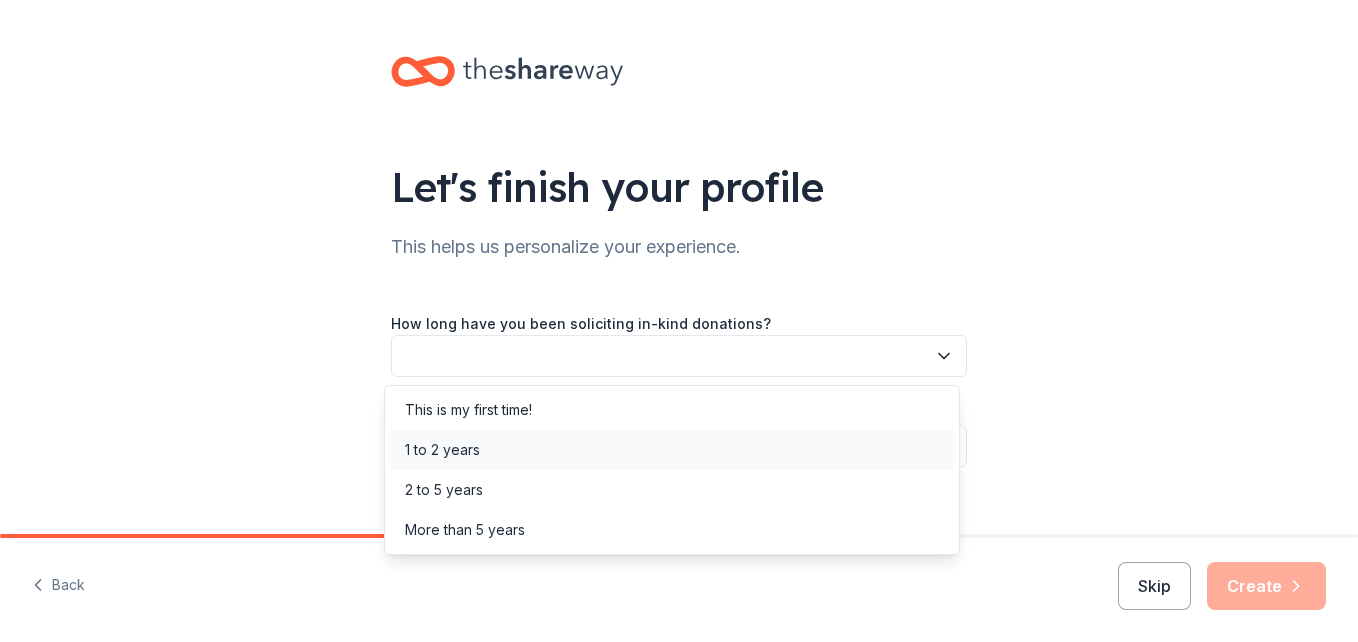 click on "1 to 2 years" at bounding box center (672, 450) 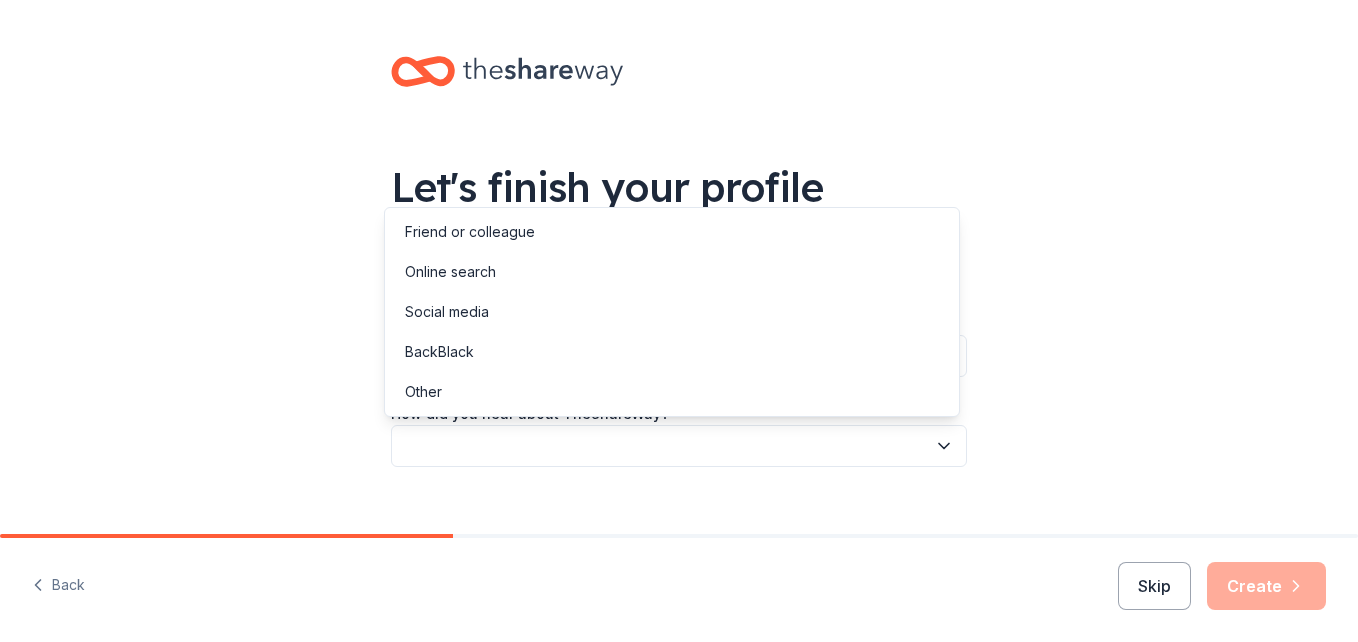 click at bounding box center (679, 446) 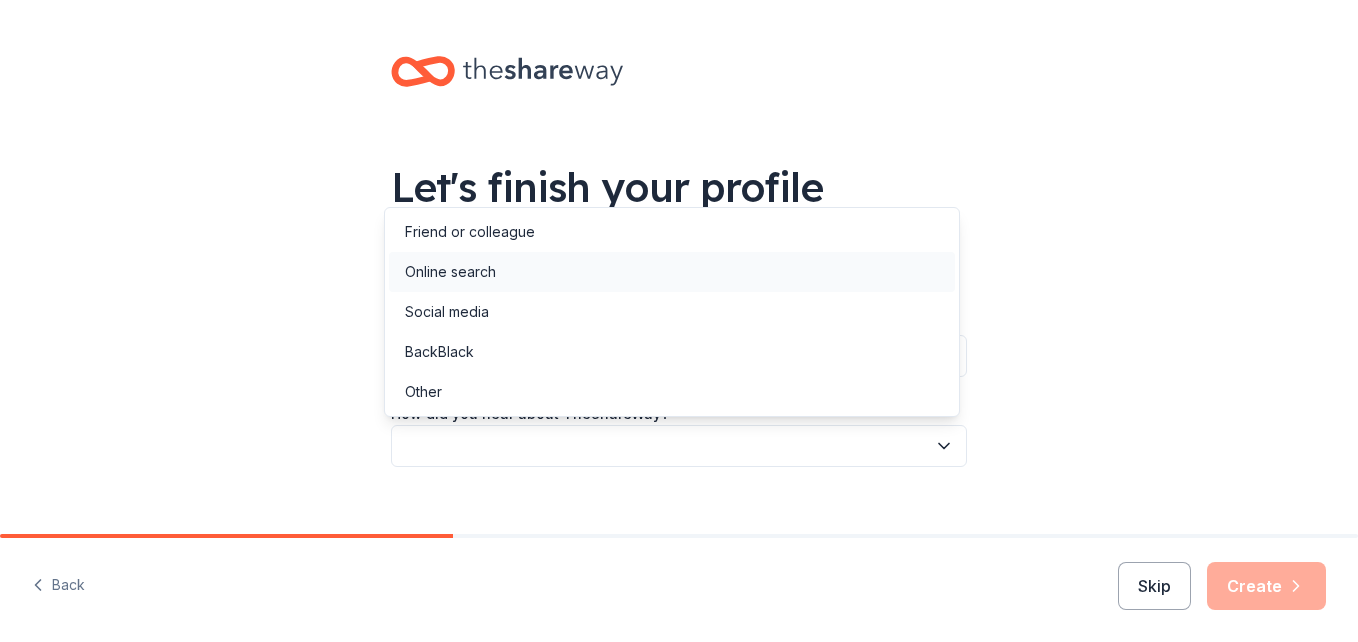 click on "Online search" at bounding box center (672, 272) 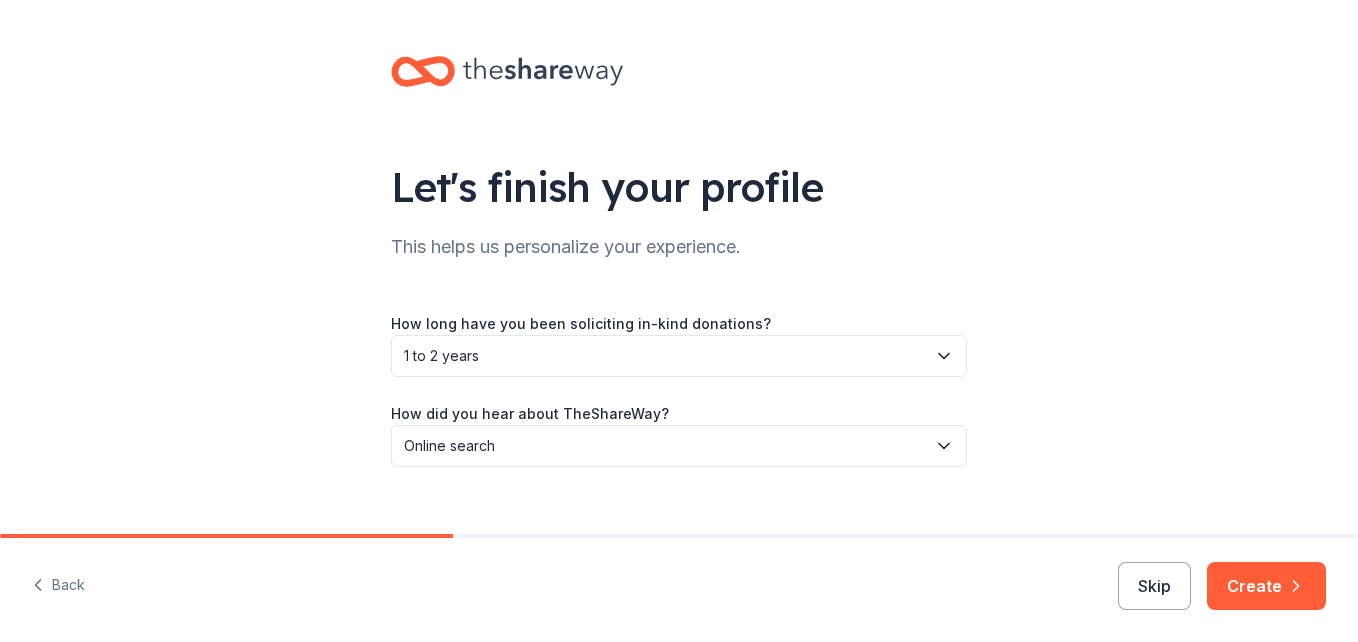 drag, startPoint x: 713, startPoint y: 438, endPoint x: 522, endPoint y: 427, distance: 191.3165 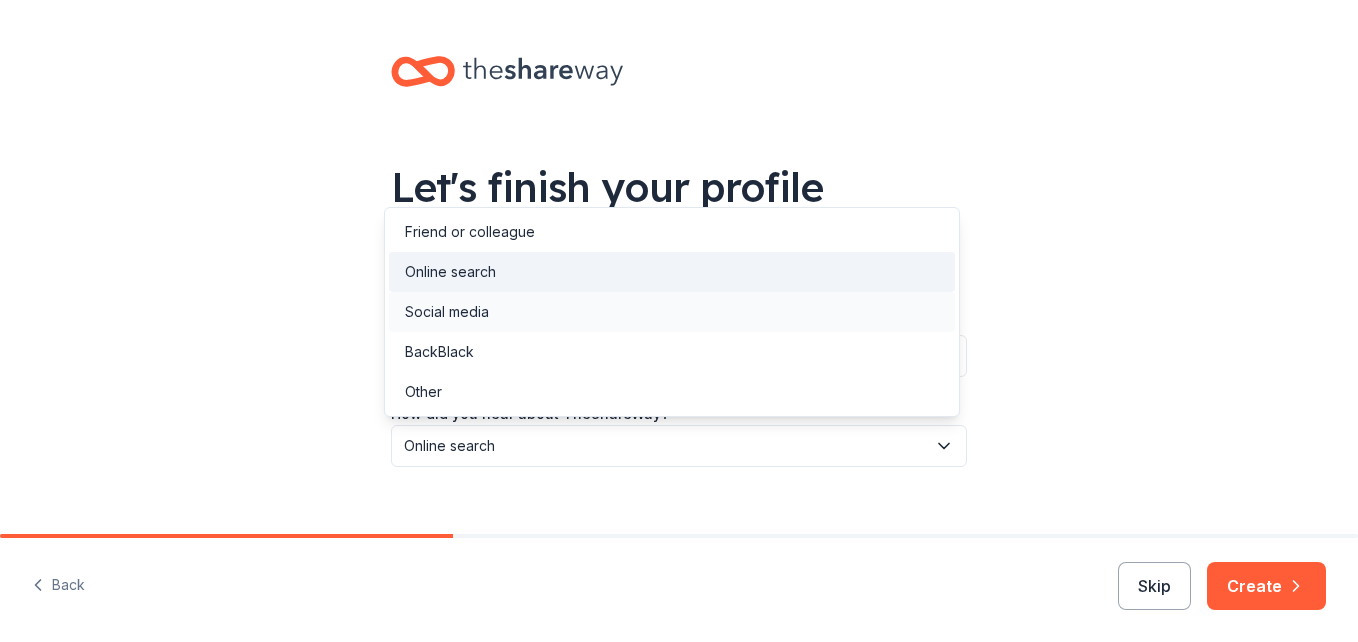 click on "Social media" at bounding box center [447, 312] 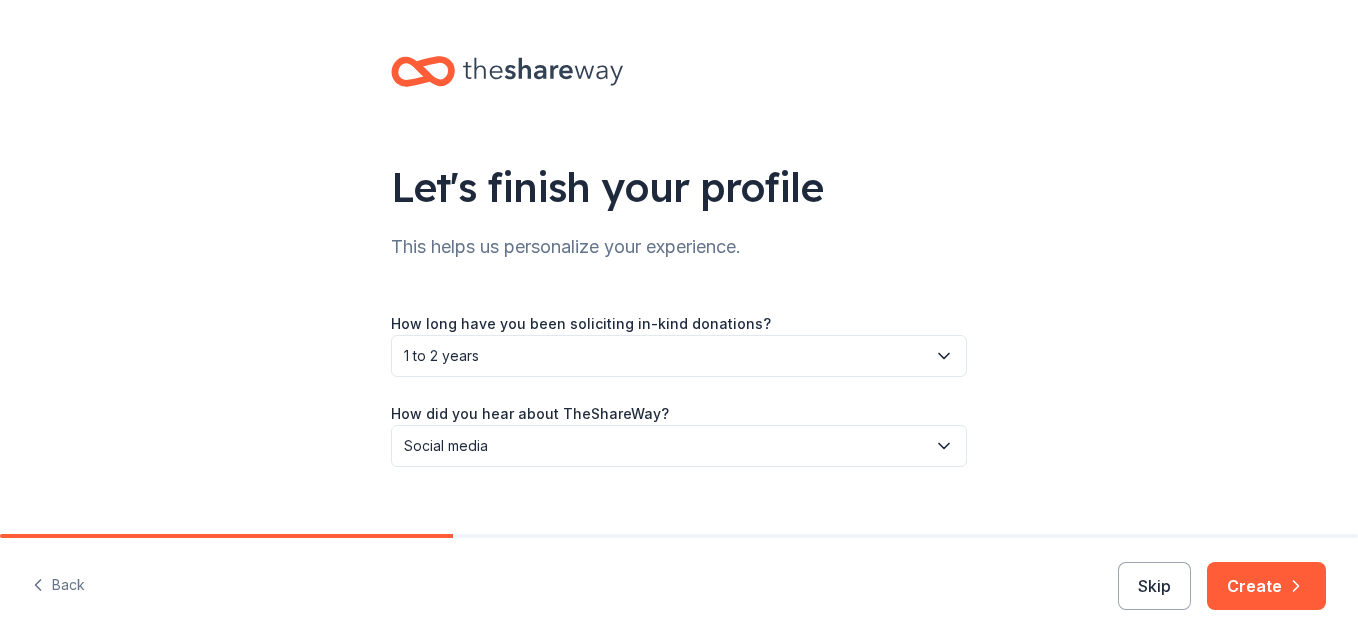 scroll, scrollTop: 29, scrollLeft: 0, axis: vertical 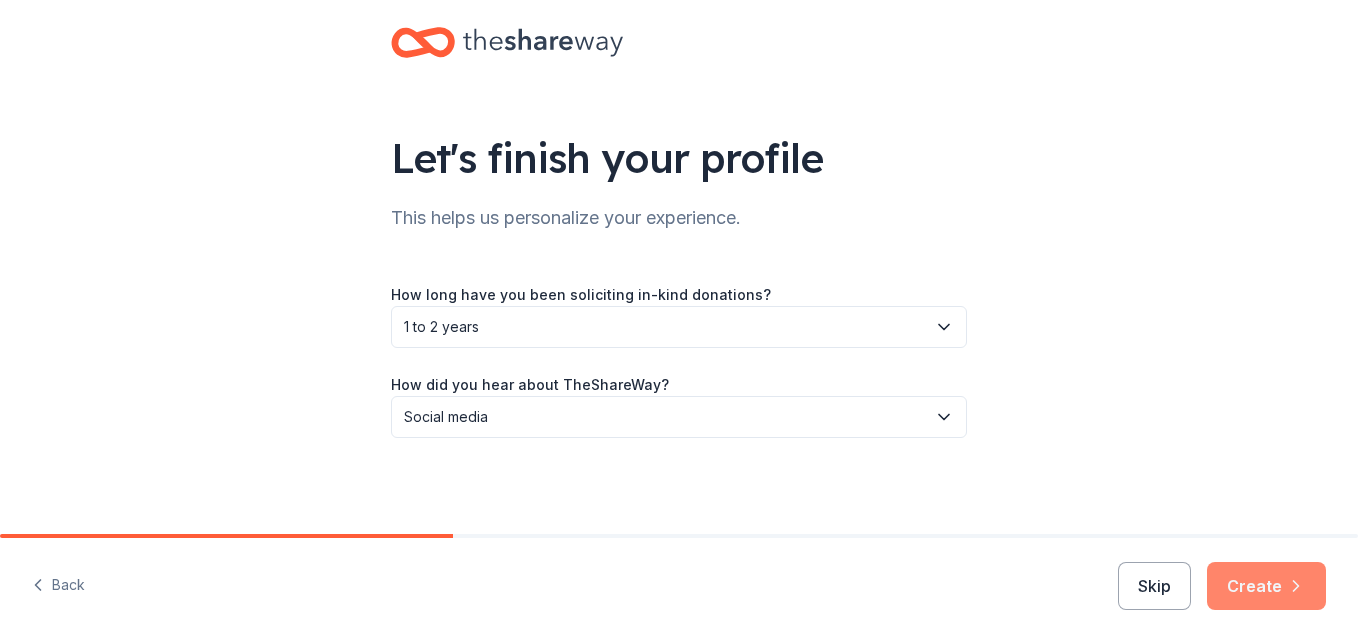 click on "Create" at bounding box center [1266, 586] 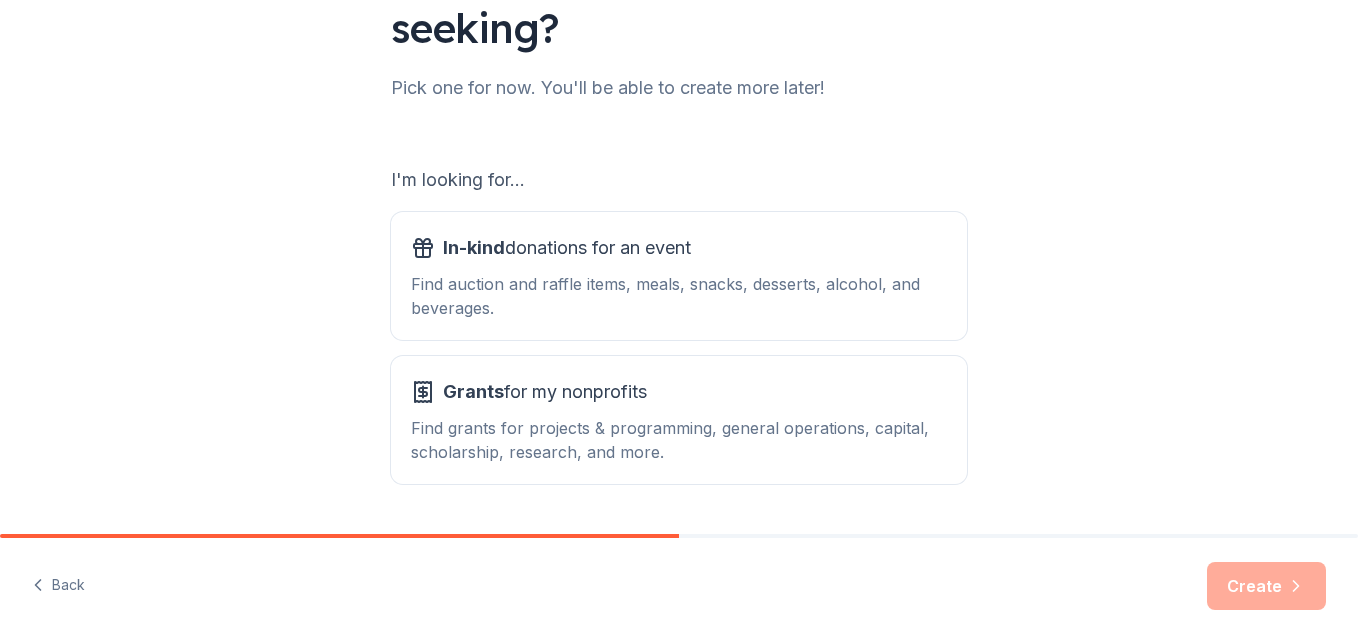 scroll, scrollTop: 217, scrollLeft: 0, axis: vertical 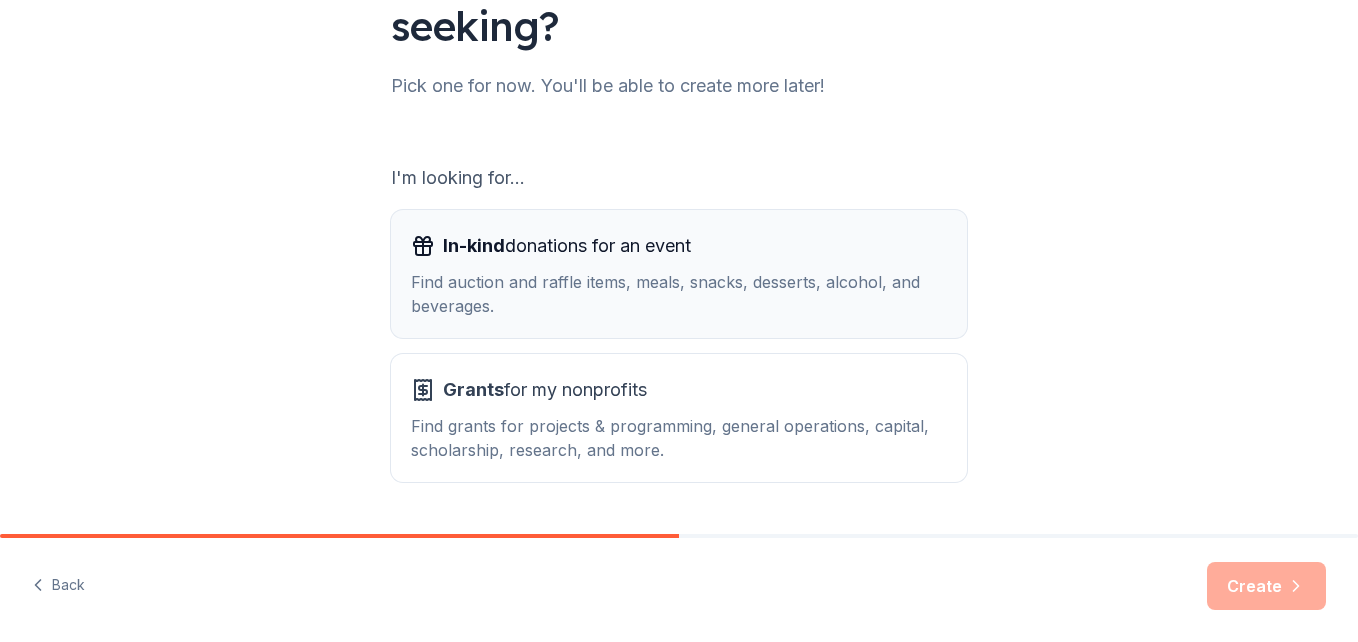 click on "In-kind  donations for an event" at bounding box center [567, 246] 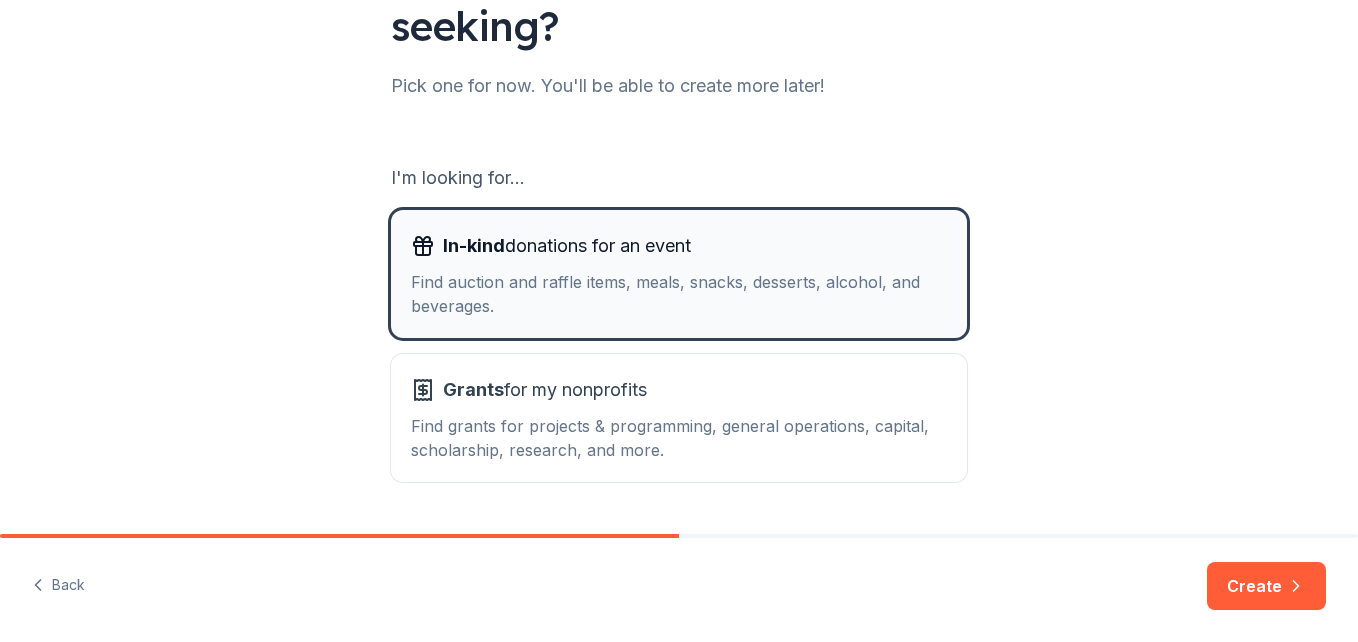 scroll, scrollTop: 273, scrollLeft: 0, axis: vertical 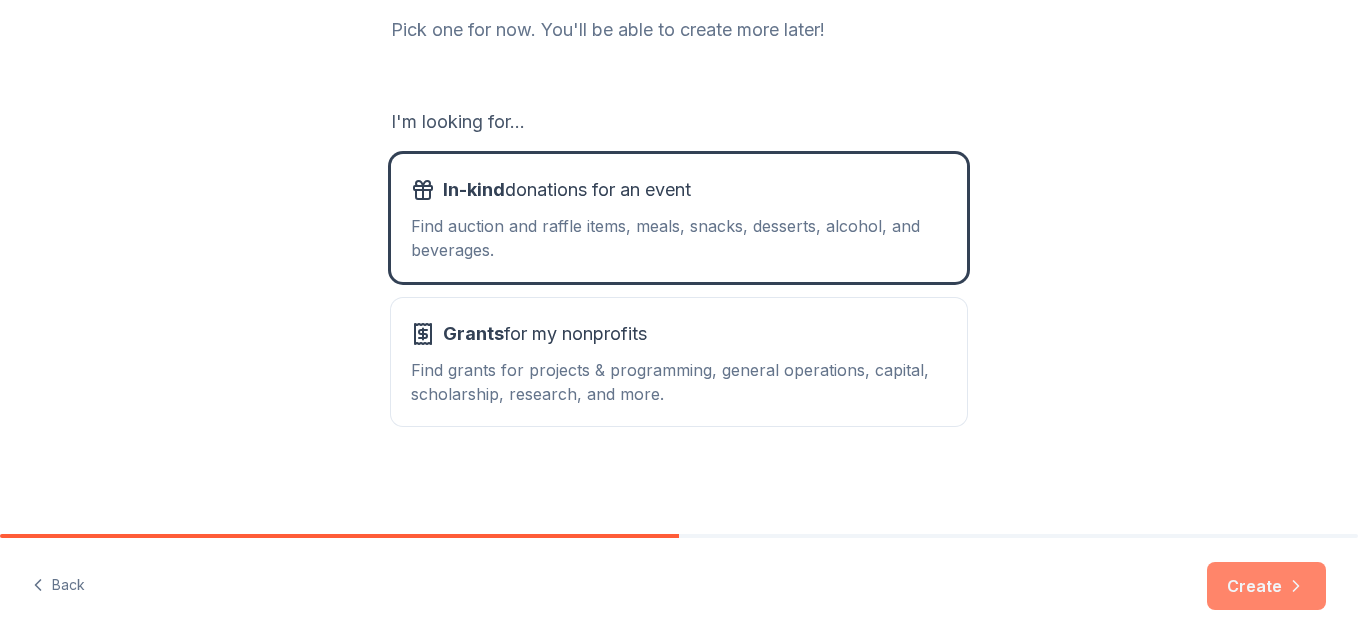 click on "Create" at bounding box center (1266, 586) 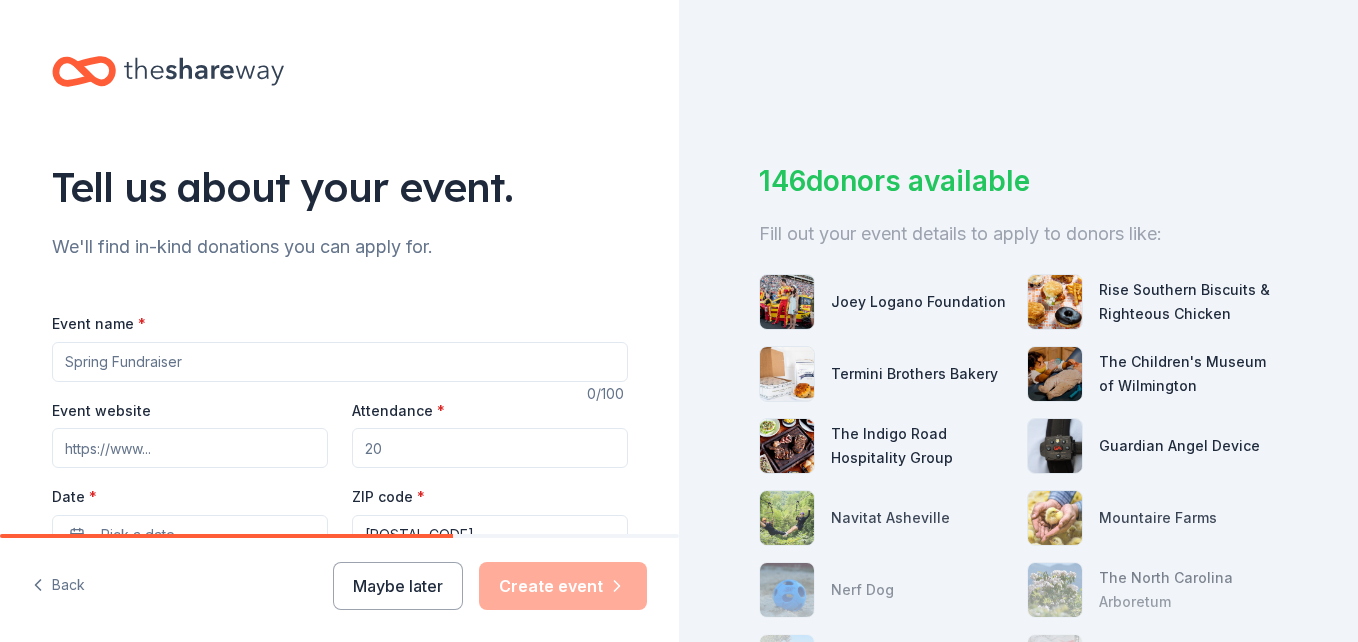 click on "Event name *" at bounding box center [340, 362] 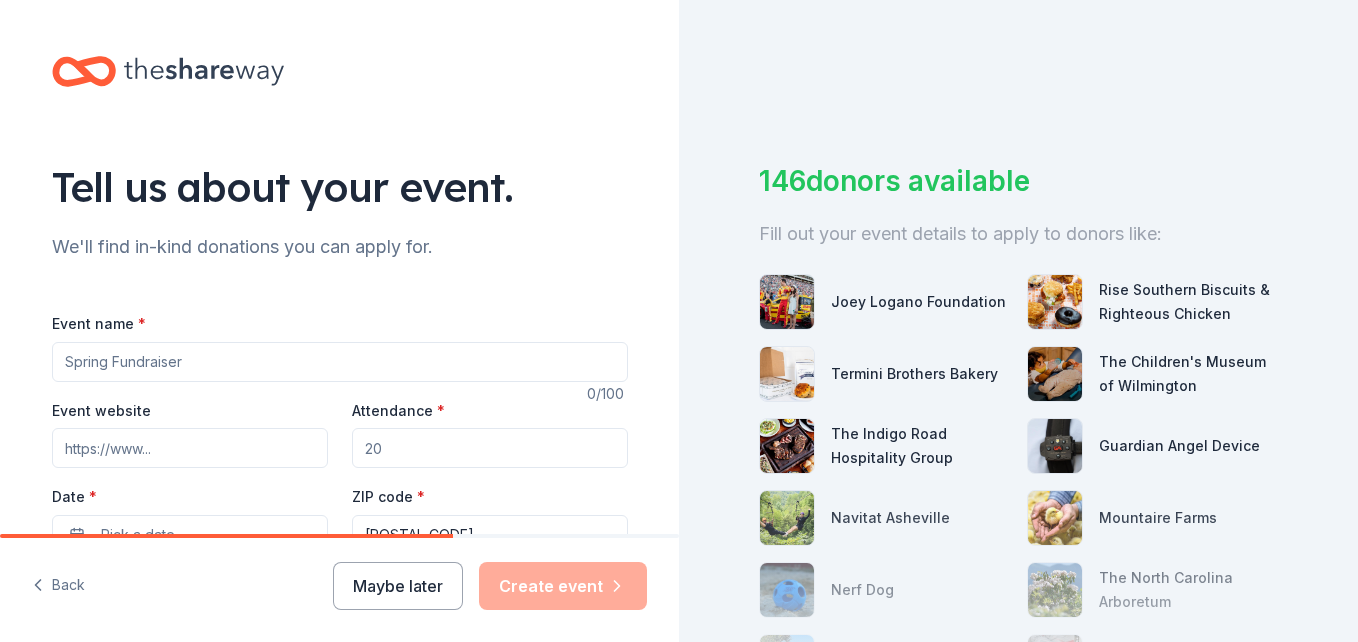 type on "Youth Revival" 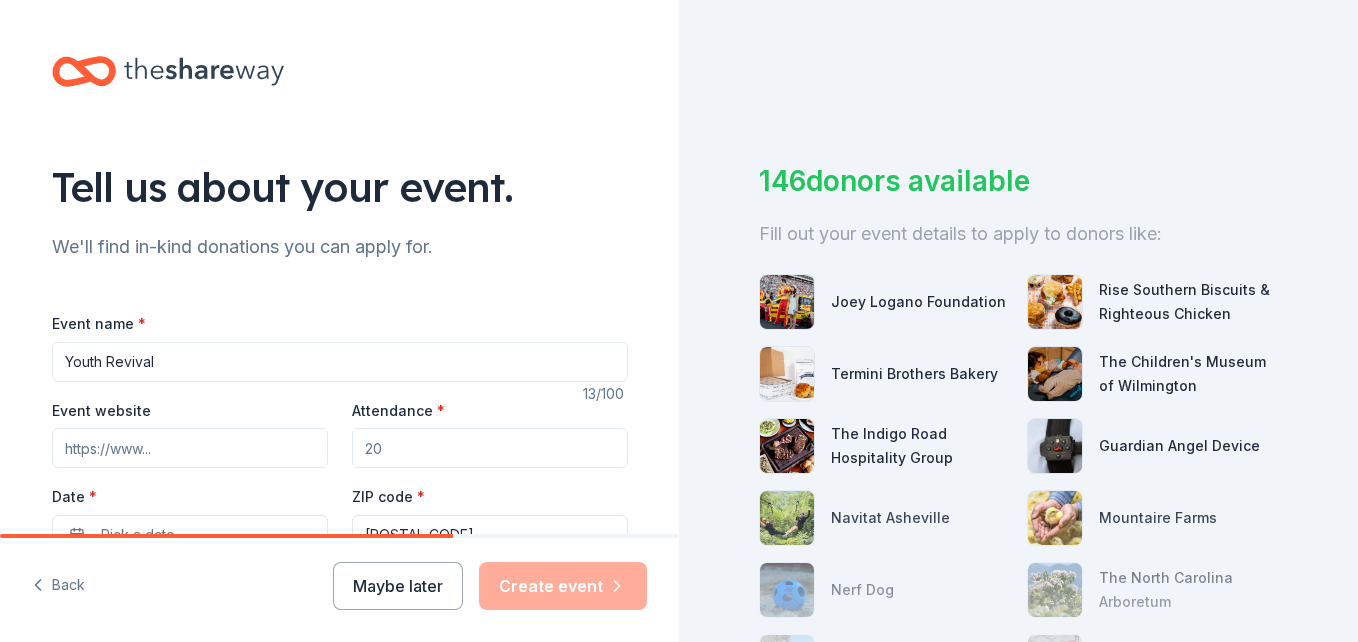 click on "Event website" at bounding box center (190, 448) 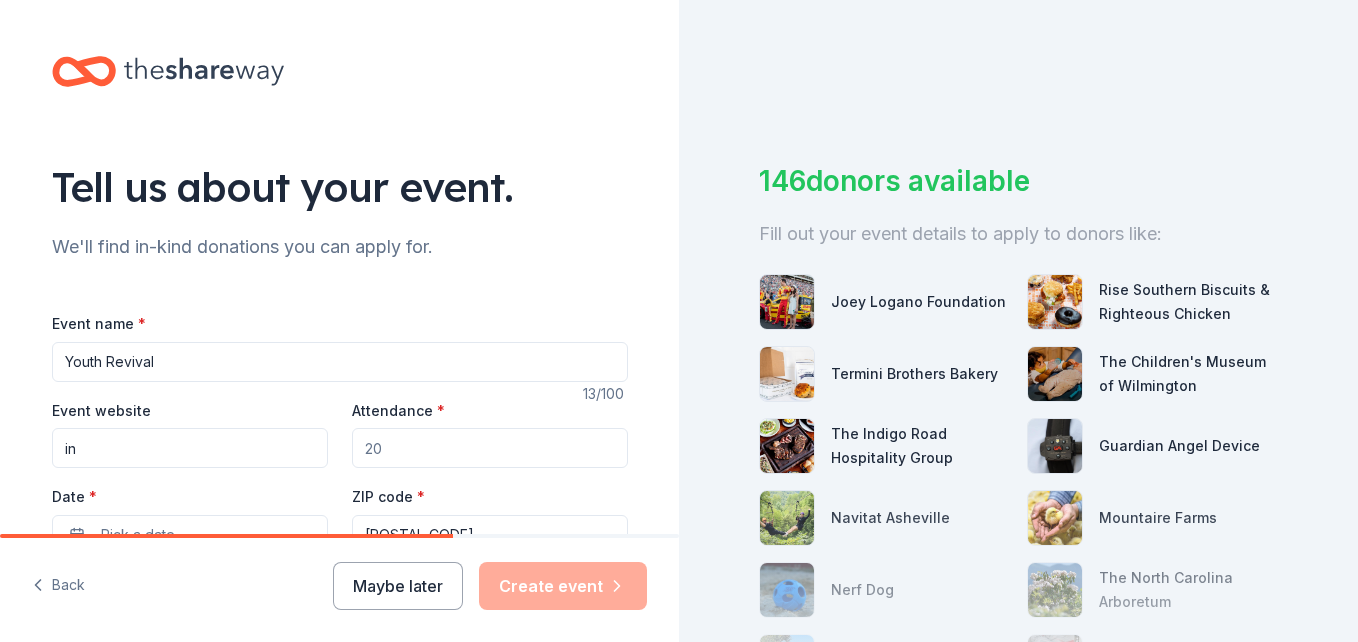 type on "i" 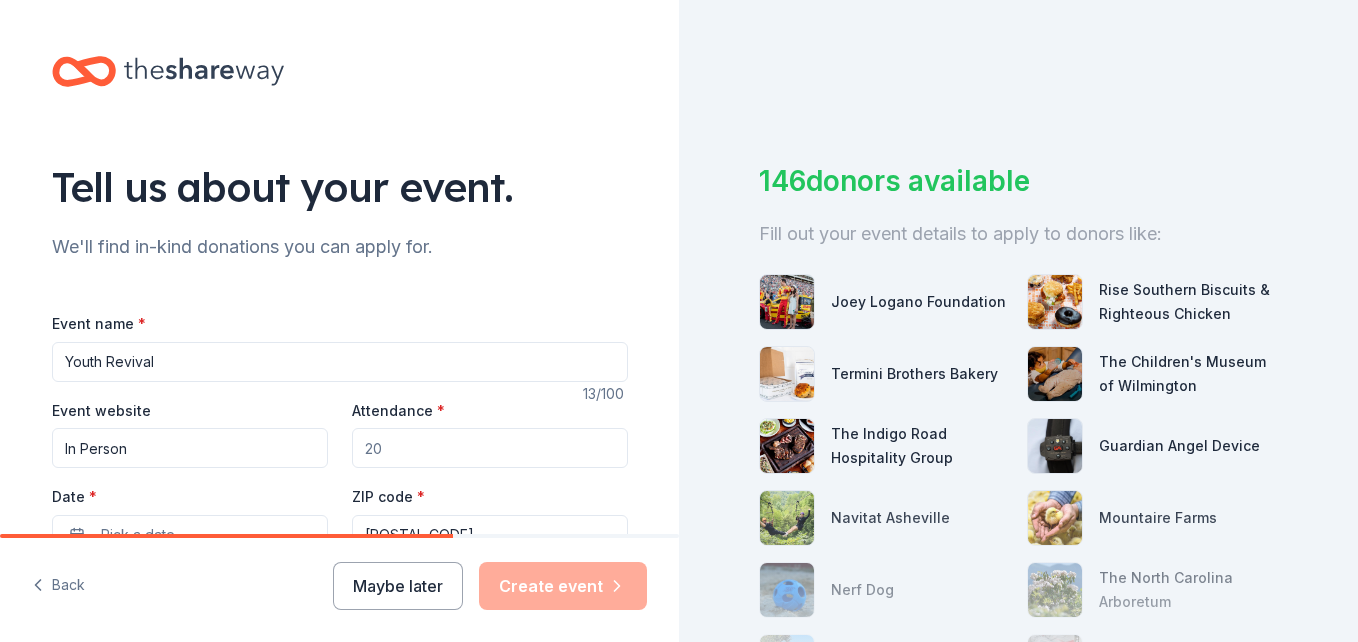click on "Attendance *" at bounding box center [490, 448] 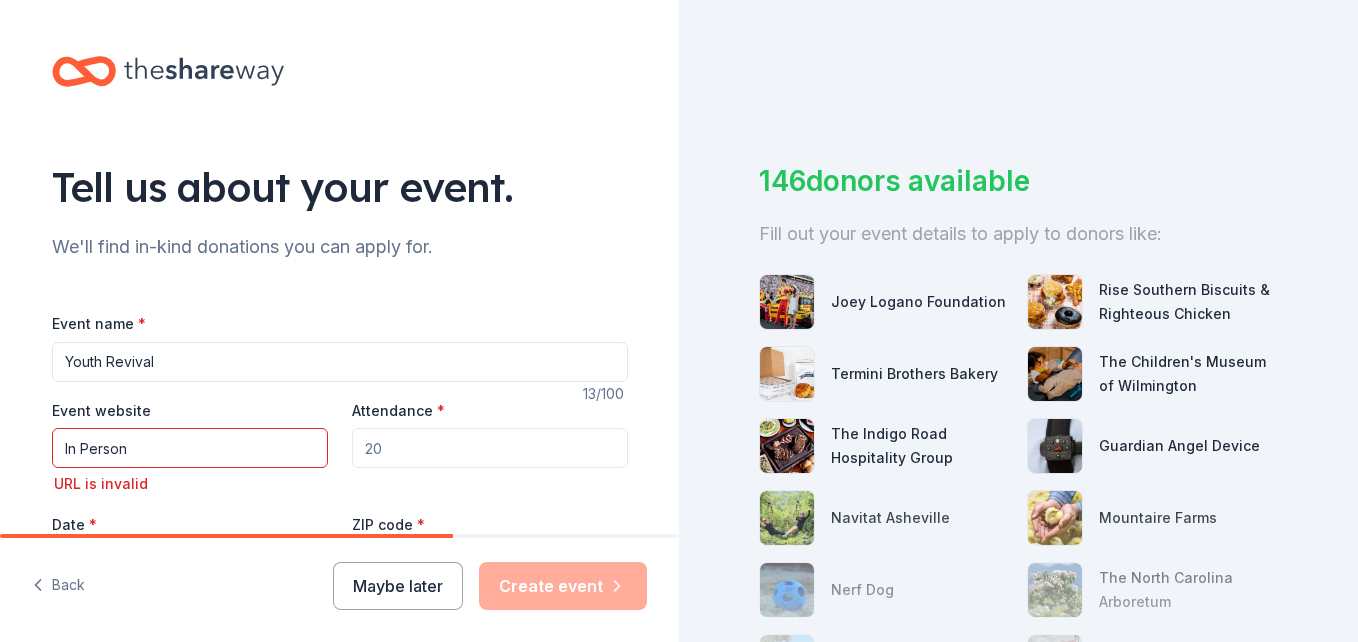 click on "In Person" at bounding box center [190, 448] 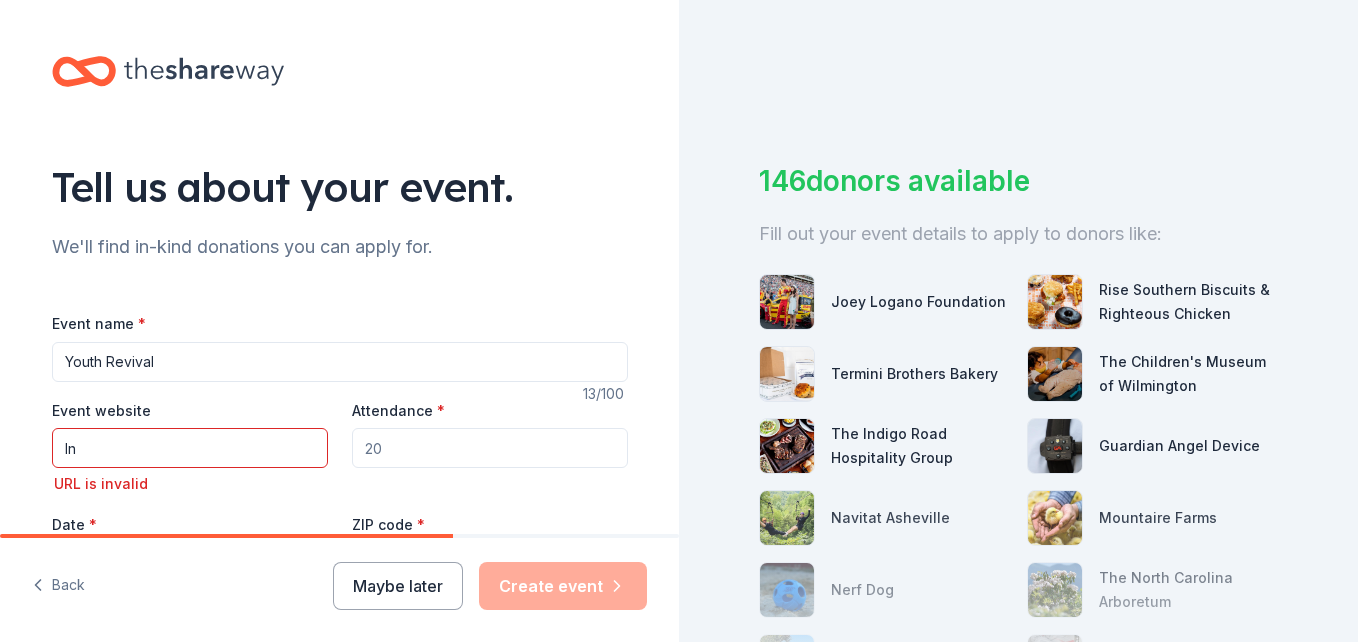 type on "I" 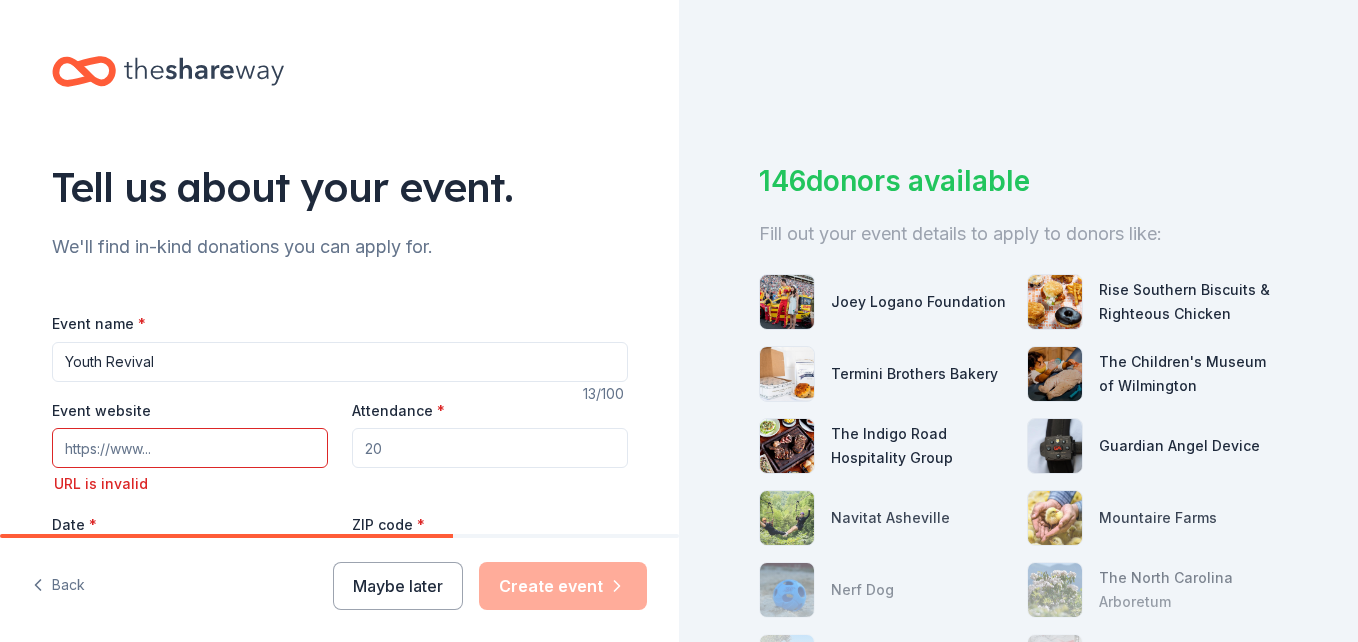 type 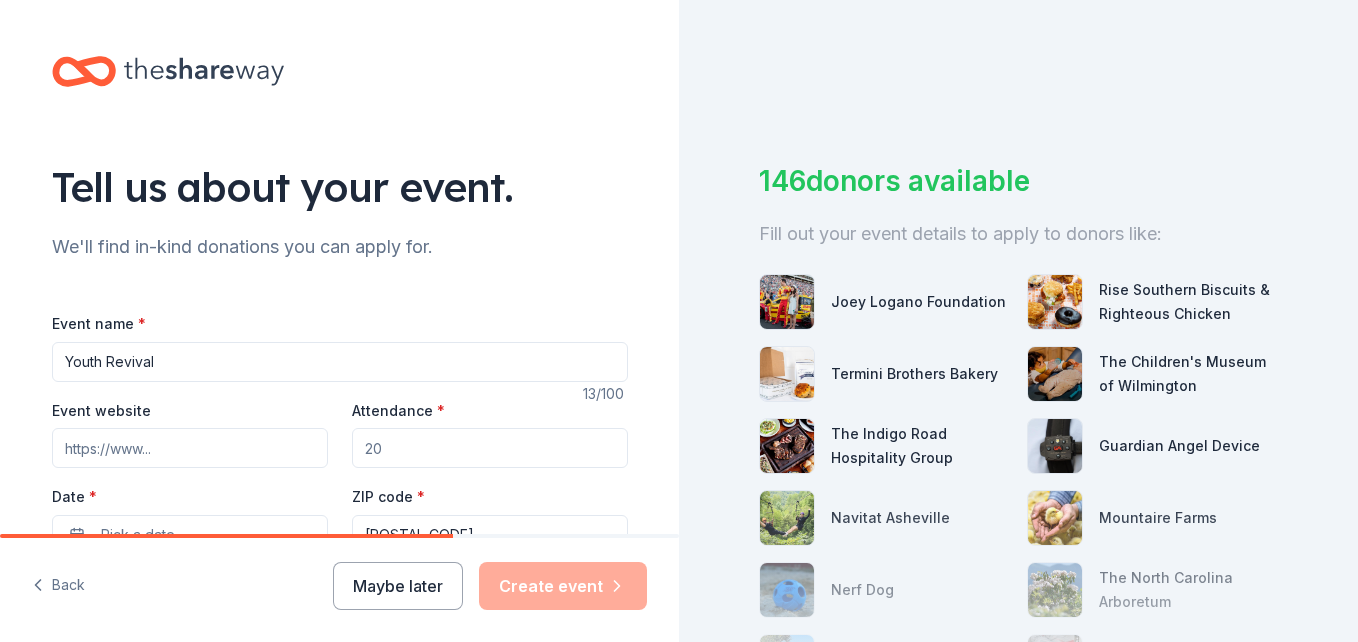 click on "Attendance *" at bounding box center (490, 448) 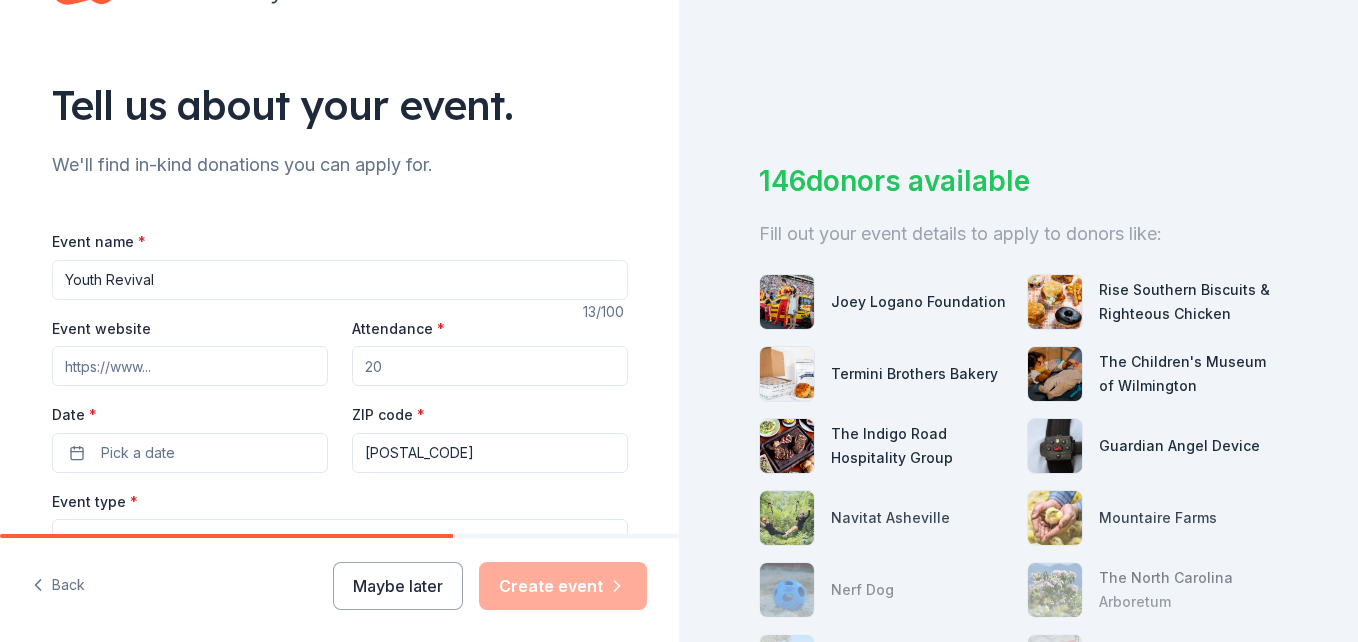 scroll, scrollTop: 83, scrollLeft: 0, axis: vertical 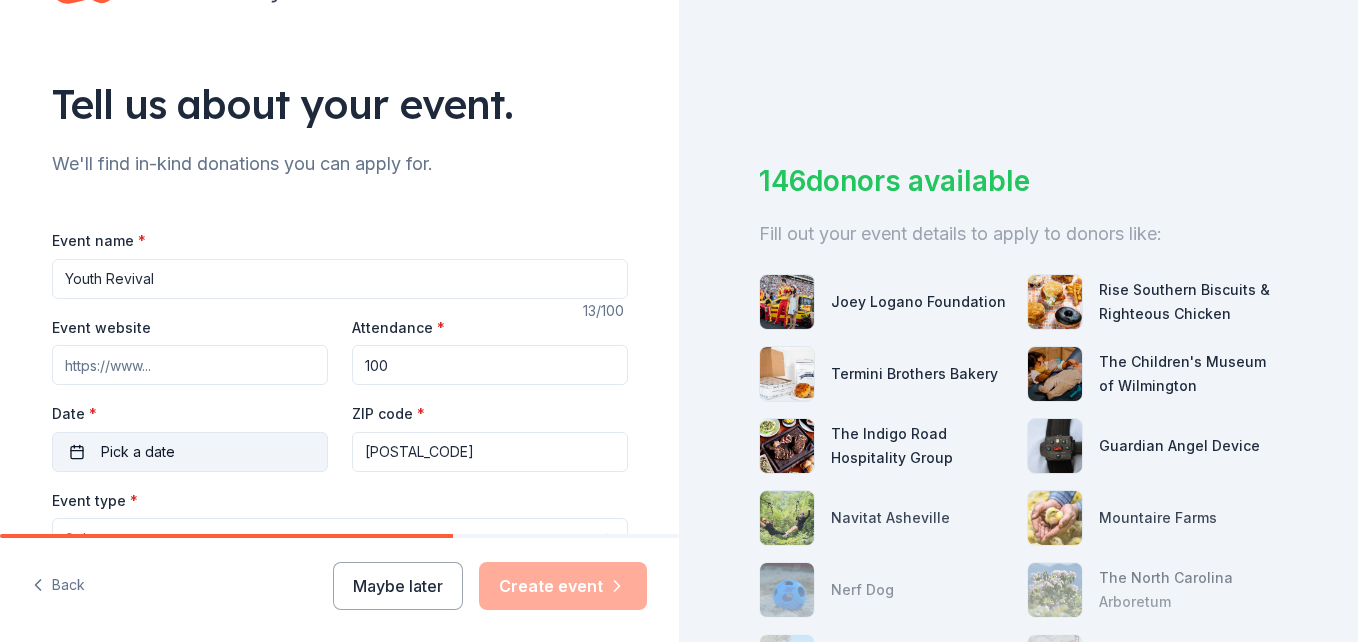 type on "100" 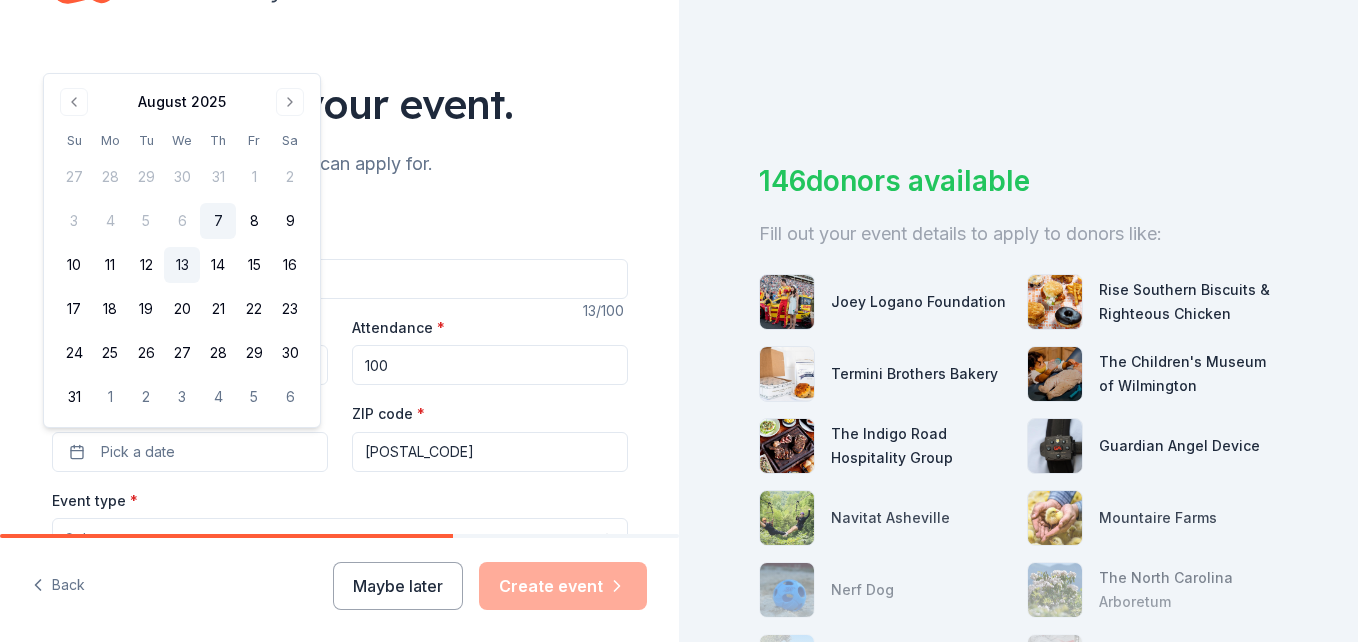 click on "13" at bounding box center (182, 265) 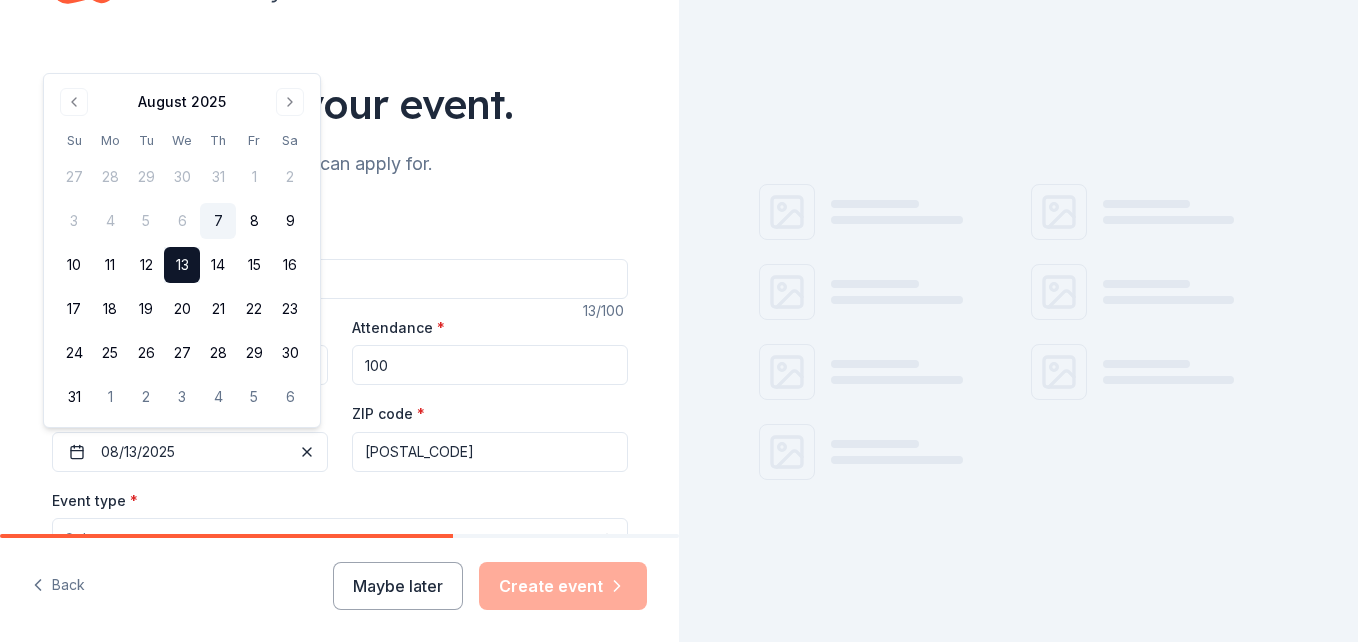 click on "ZIP code * [POSTAL_CODE]" at bounding box center [490, 436] 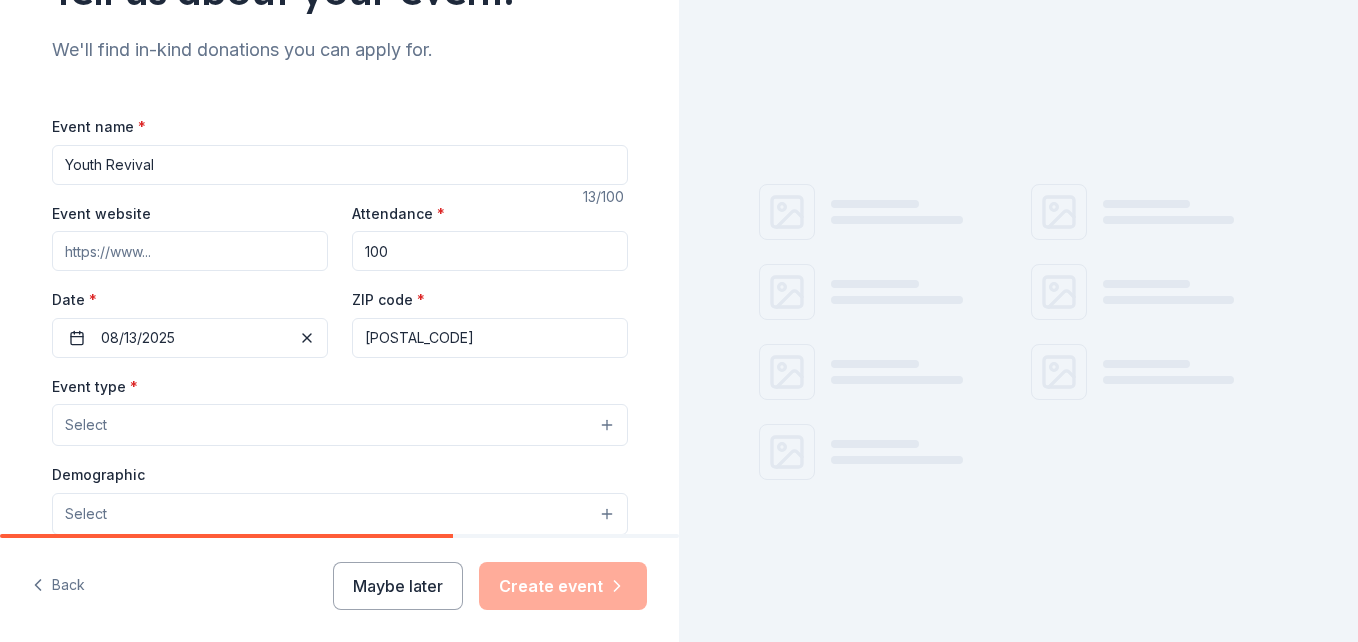 scroll, scrollTop: 211, scrollLeft: 0, axis: vertical 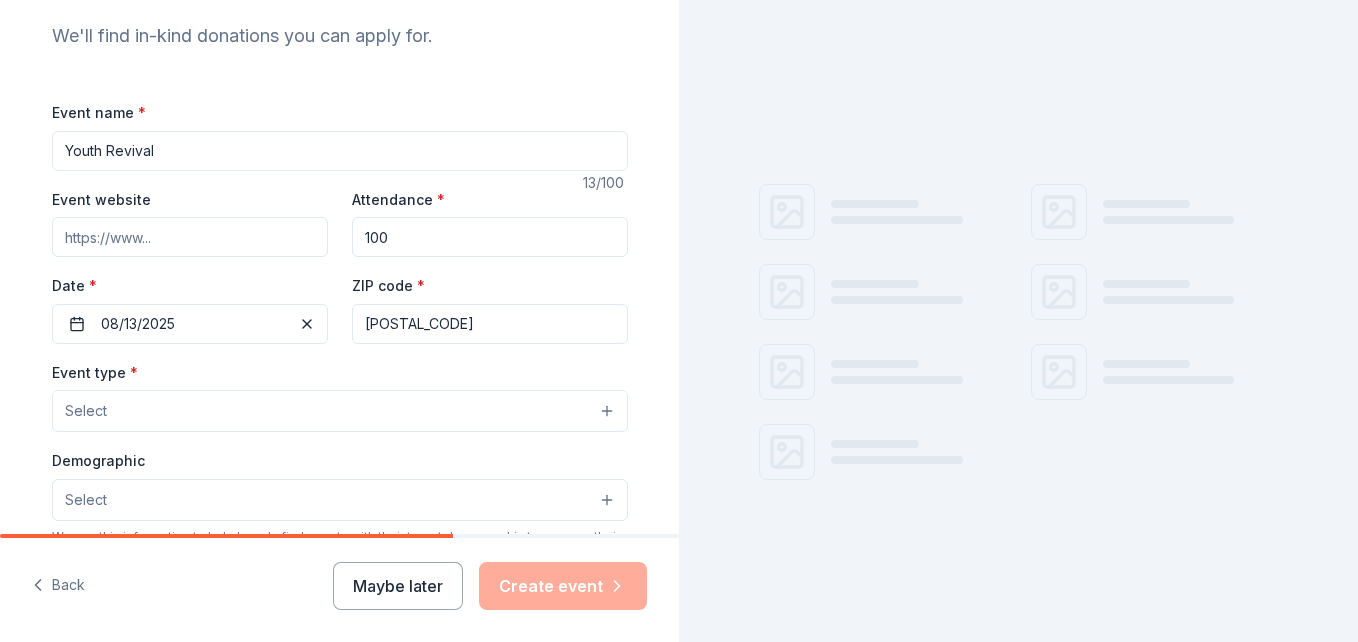 click on "Select" at bounding box center [340, 411] 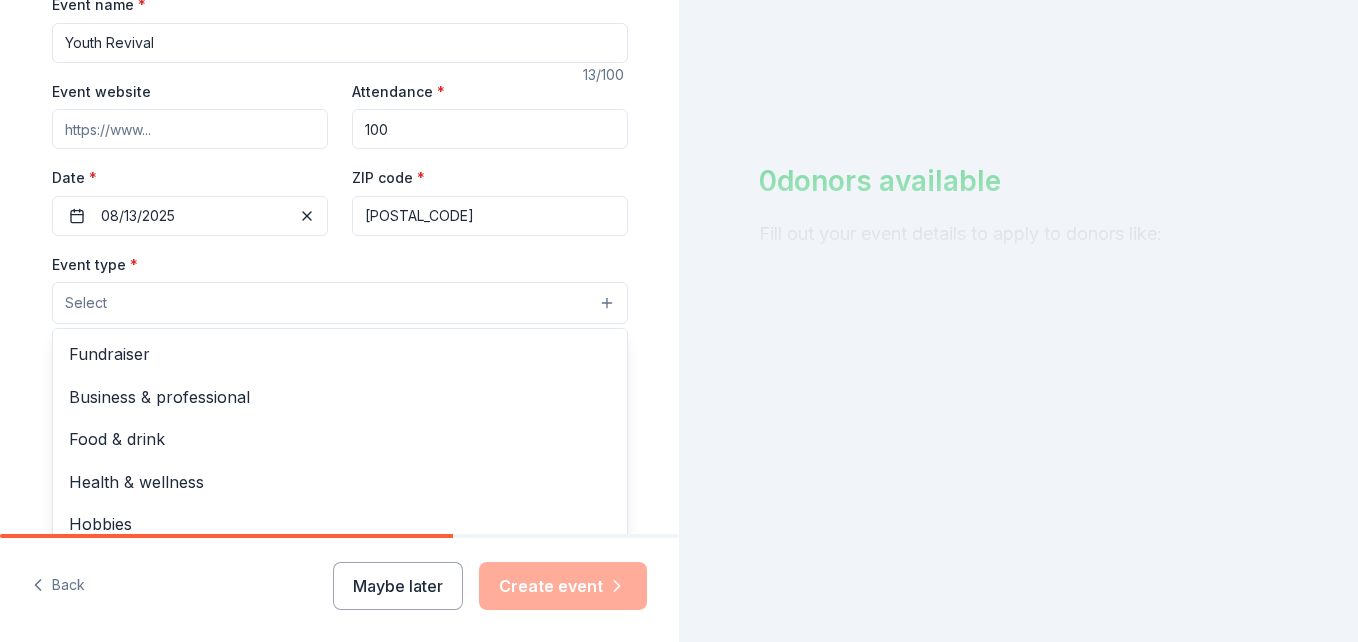 scroll, scrollTop: 324, scrollLeft: 0, axis: vertical 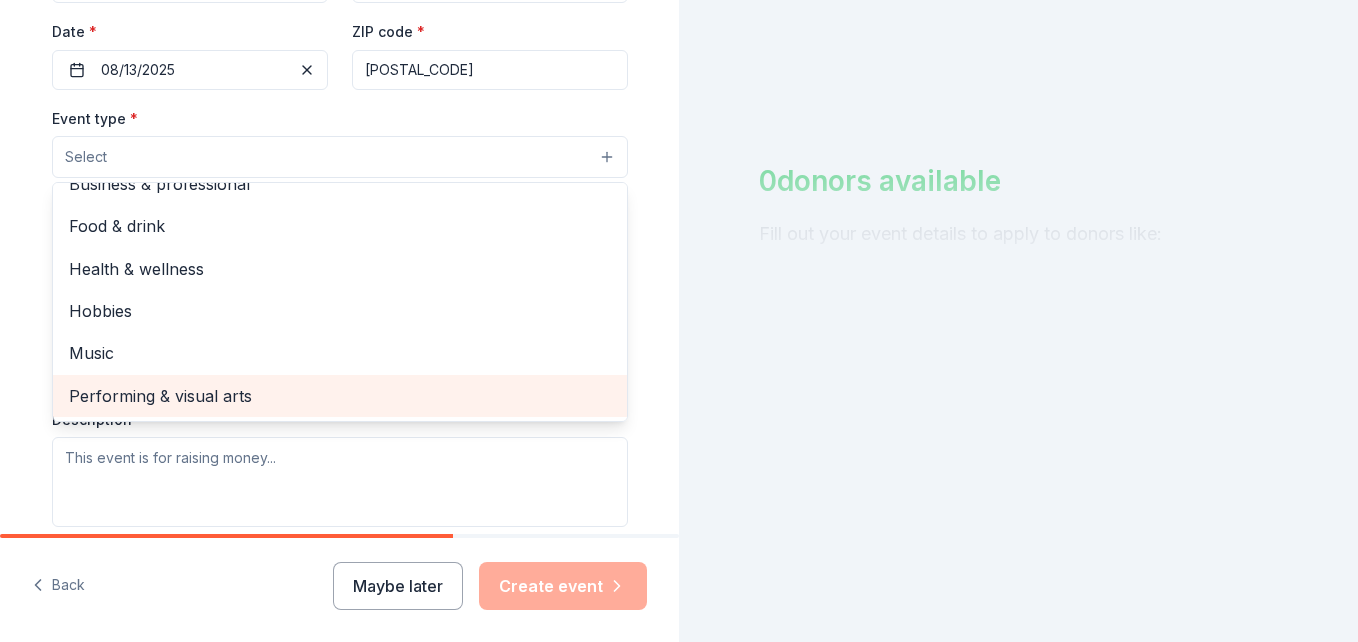 click on "Performing & visual arts" at bounding box center [340, 396] 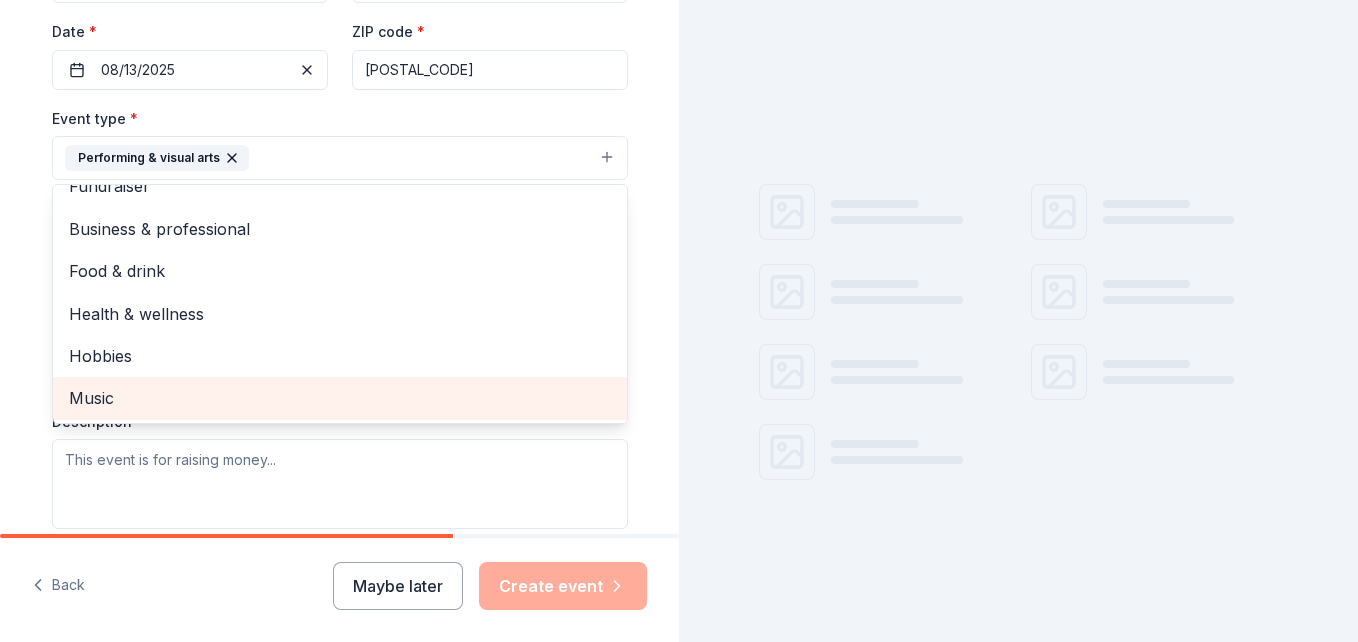 click on "Music" at bounding box center [340, 398] 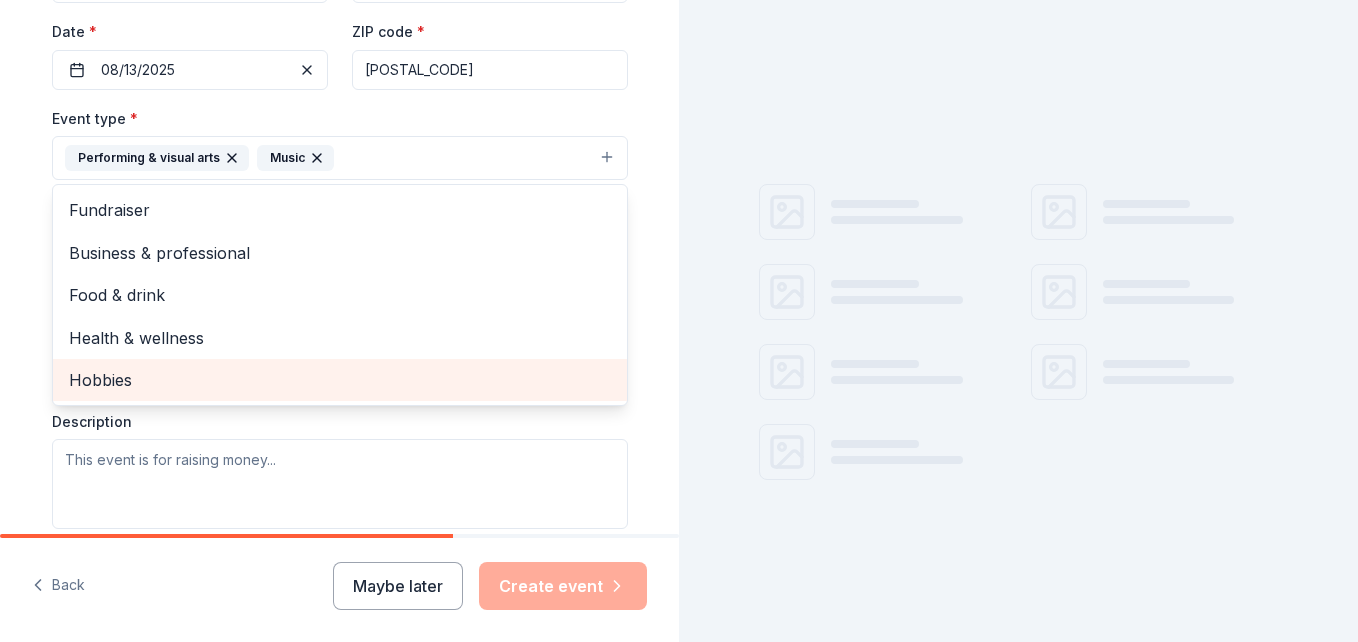 scroll, scrollTop: 0, scrollLeft: 0, axis: both 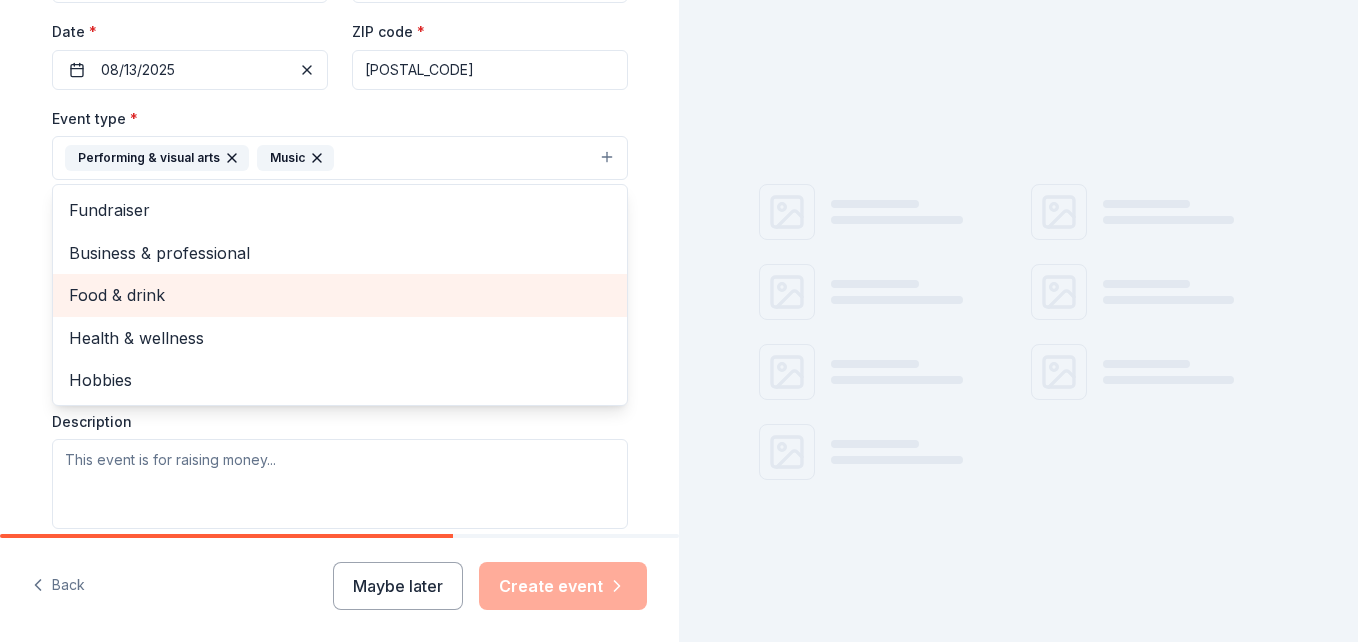 click on "Food & drink" at bounding box center (340, 295) 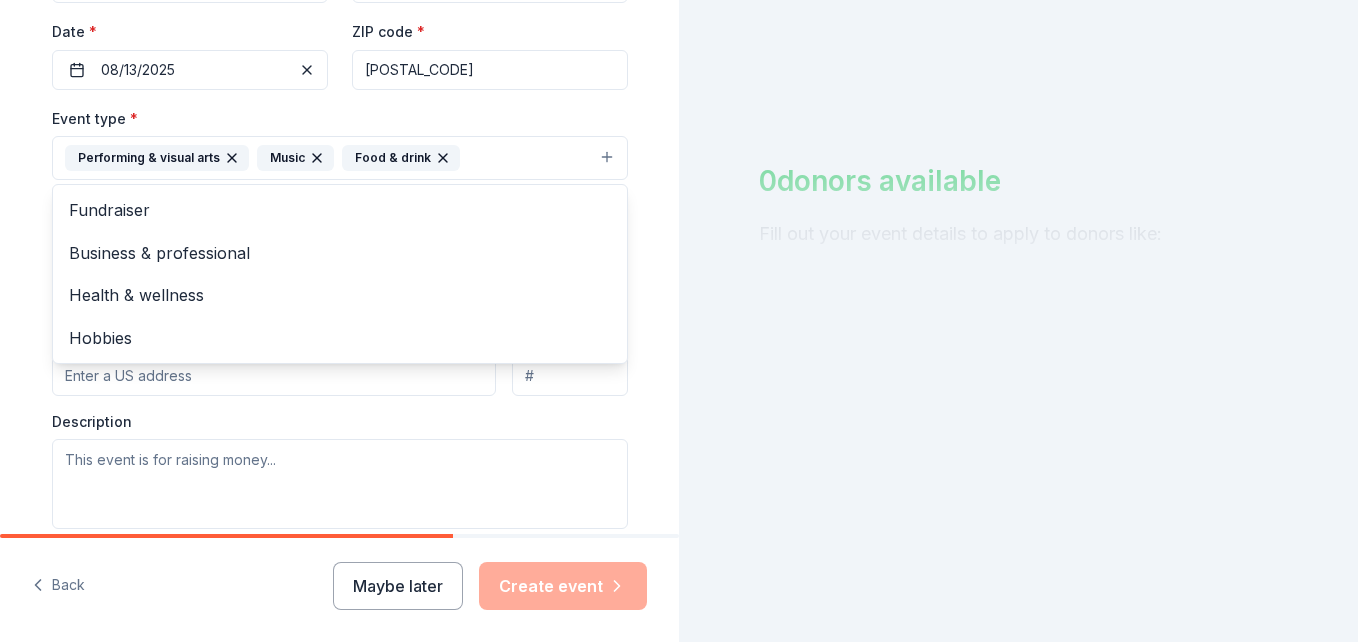 click on "Event type * Performing & visual arts Music Food & drink Fundraiser Business & professional Health & wellness Hobbies Demographic Select We use this information to help brands find events with their target demographic to sponsor their products. Mailing address Apt/unit Description" at bounding box center (340, 317) 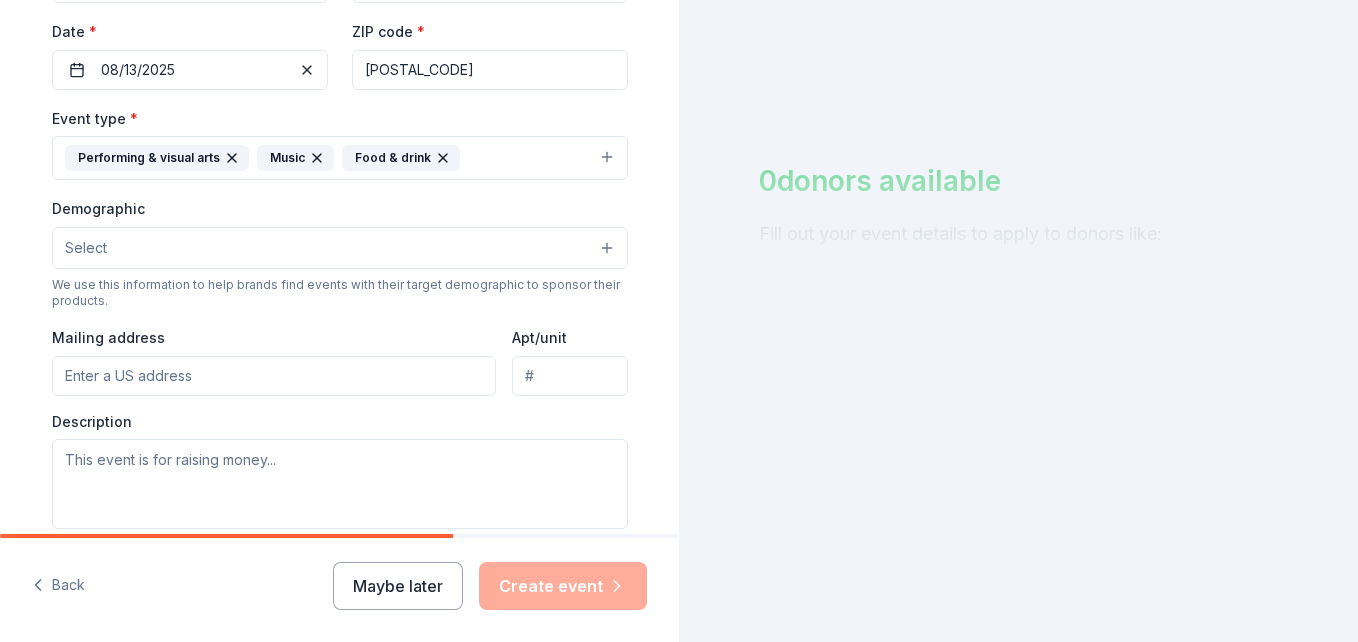 click on "Select" at bounding box center (340, 248) 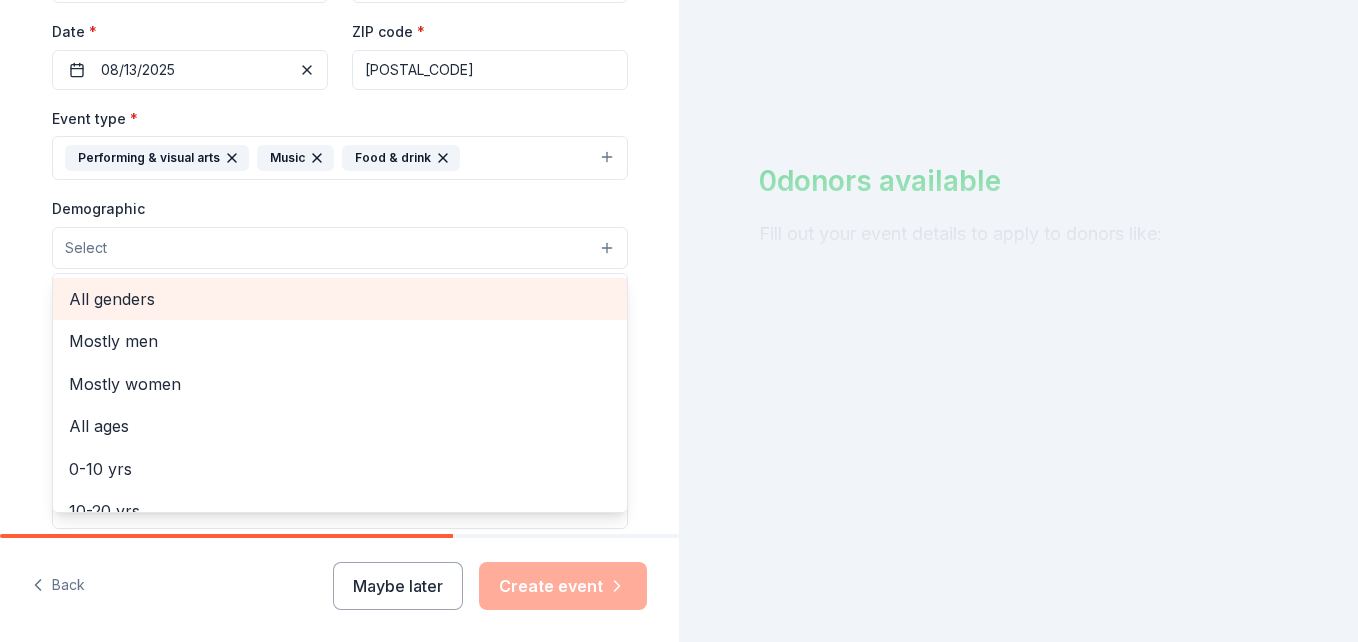 click on "All genders" at bounding box center (340, 299) 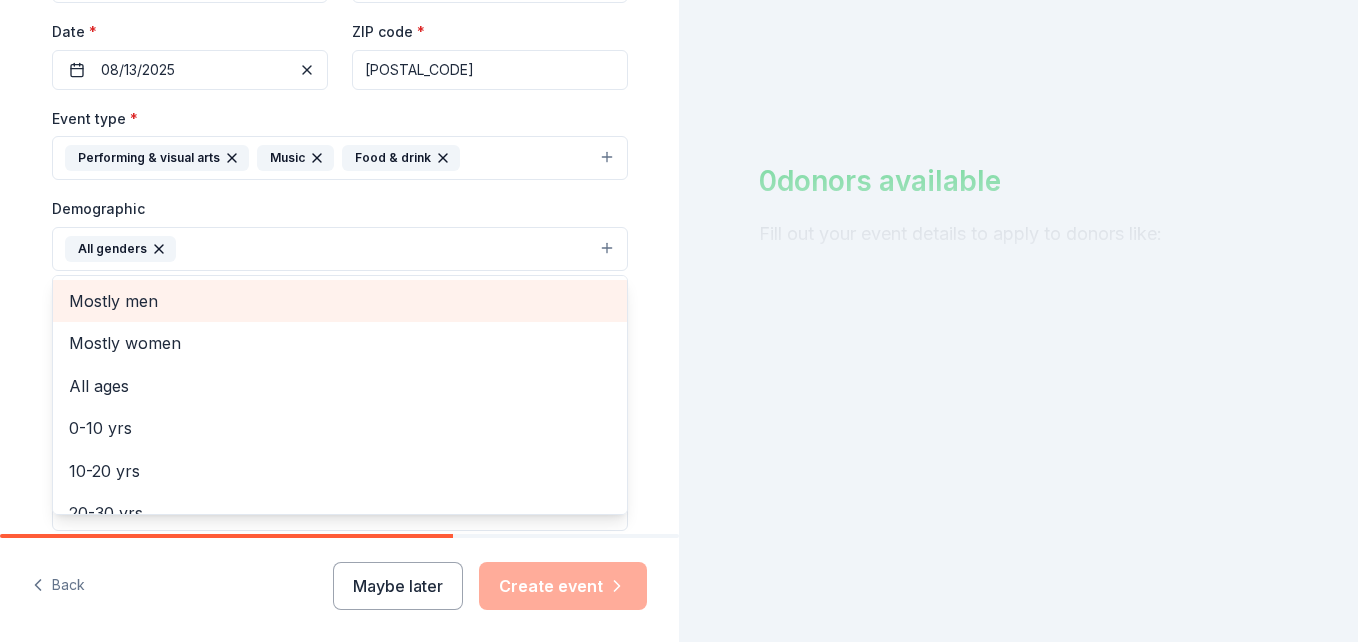 scroll, scrollTop: 0, scrollLeft: 0, axis: both 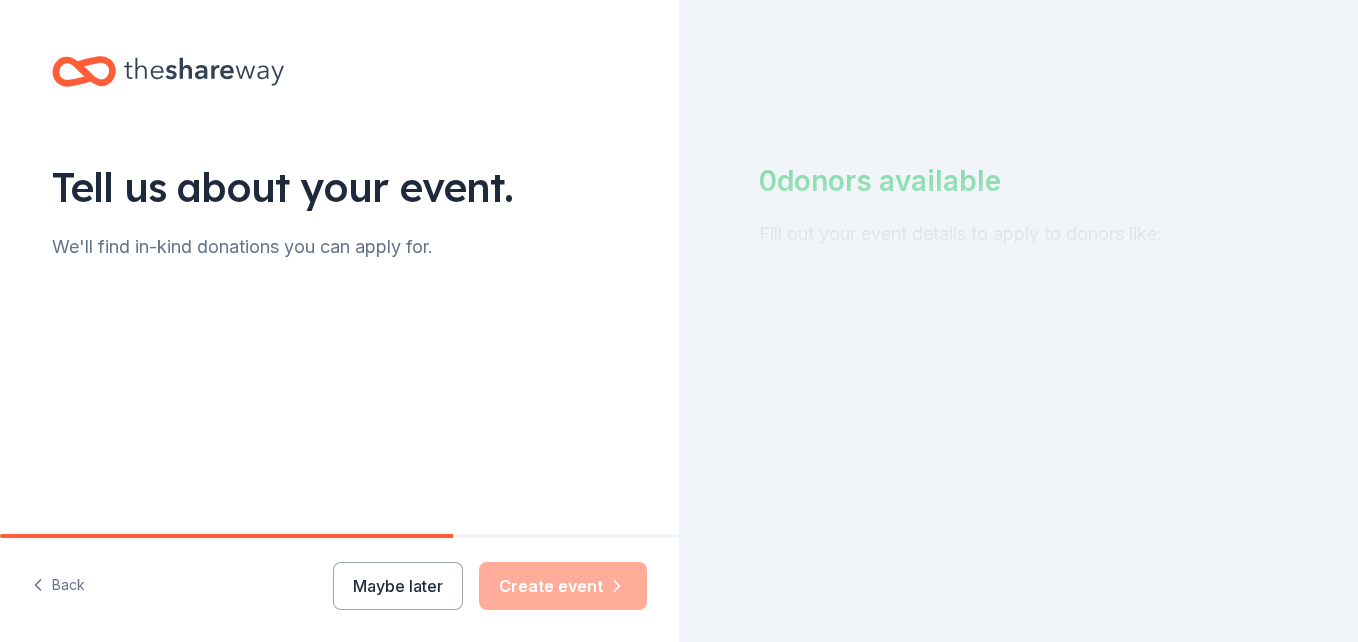 click at bounding box center (340, 295) 